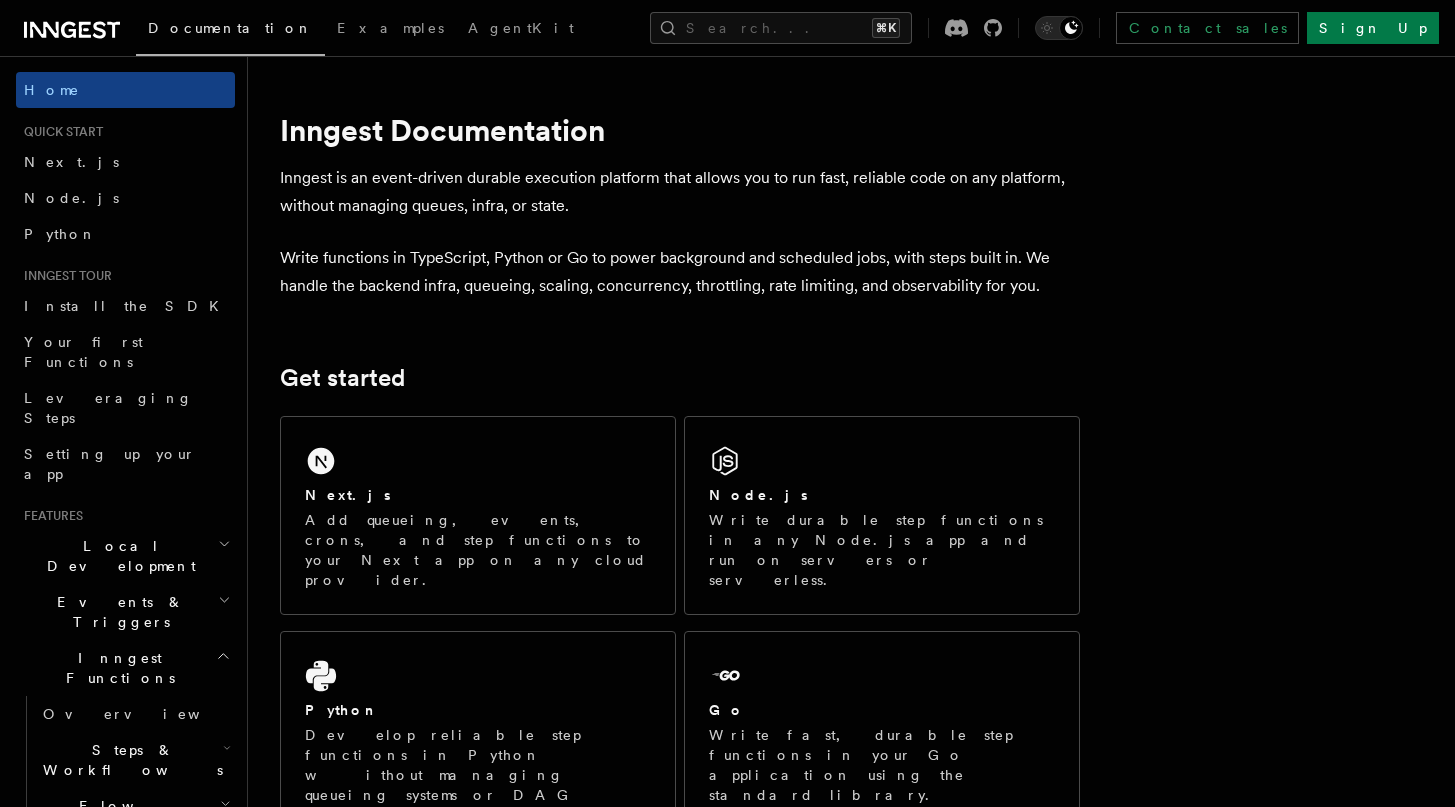 scroll, scrollTop: 0, scrollLeft: 0, axis: both 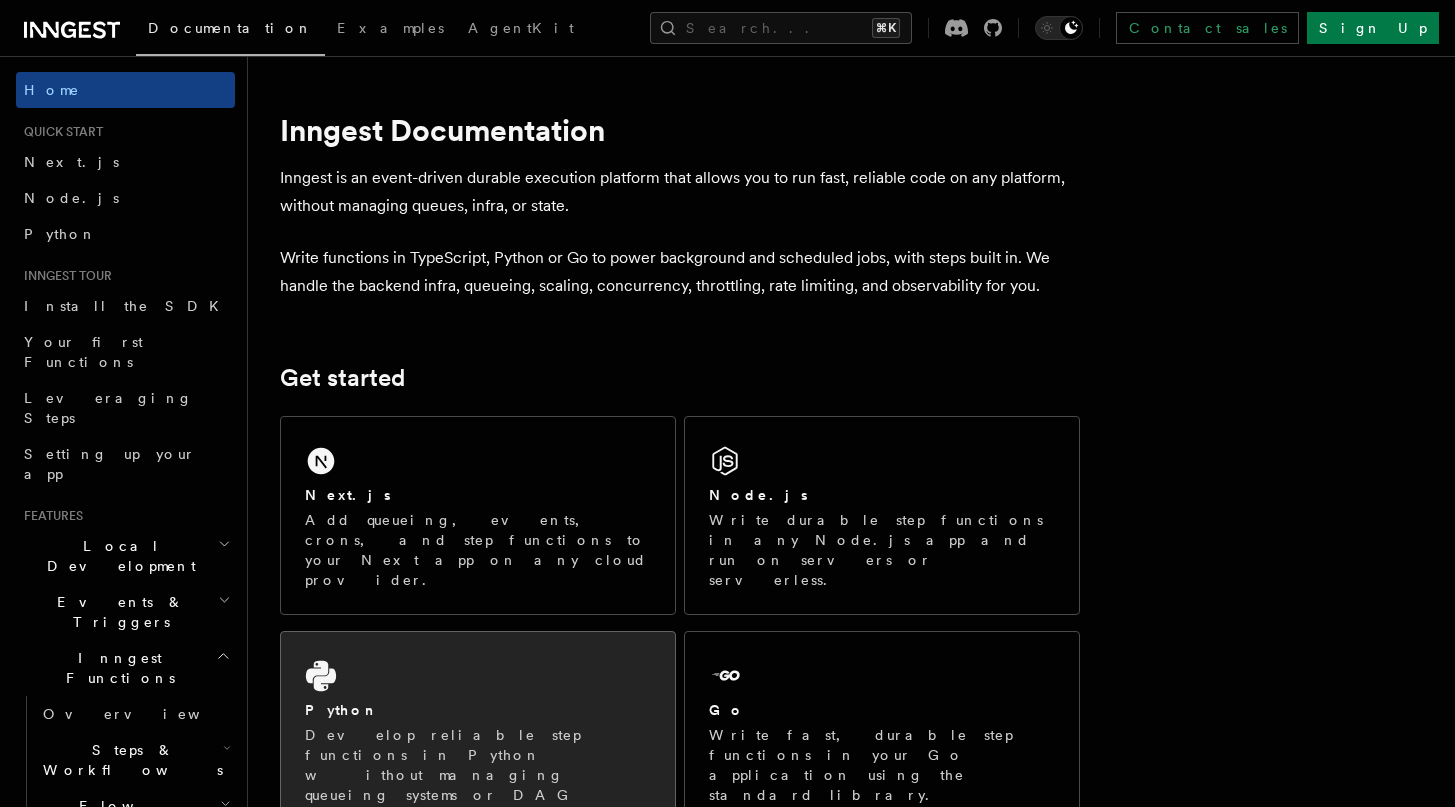 click on "Develop reliable step functions in Python without managing queueing systems or DAG based workflows." at bounding box center (478, 775) 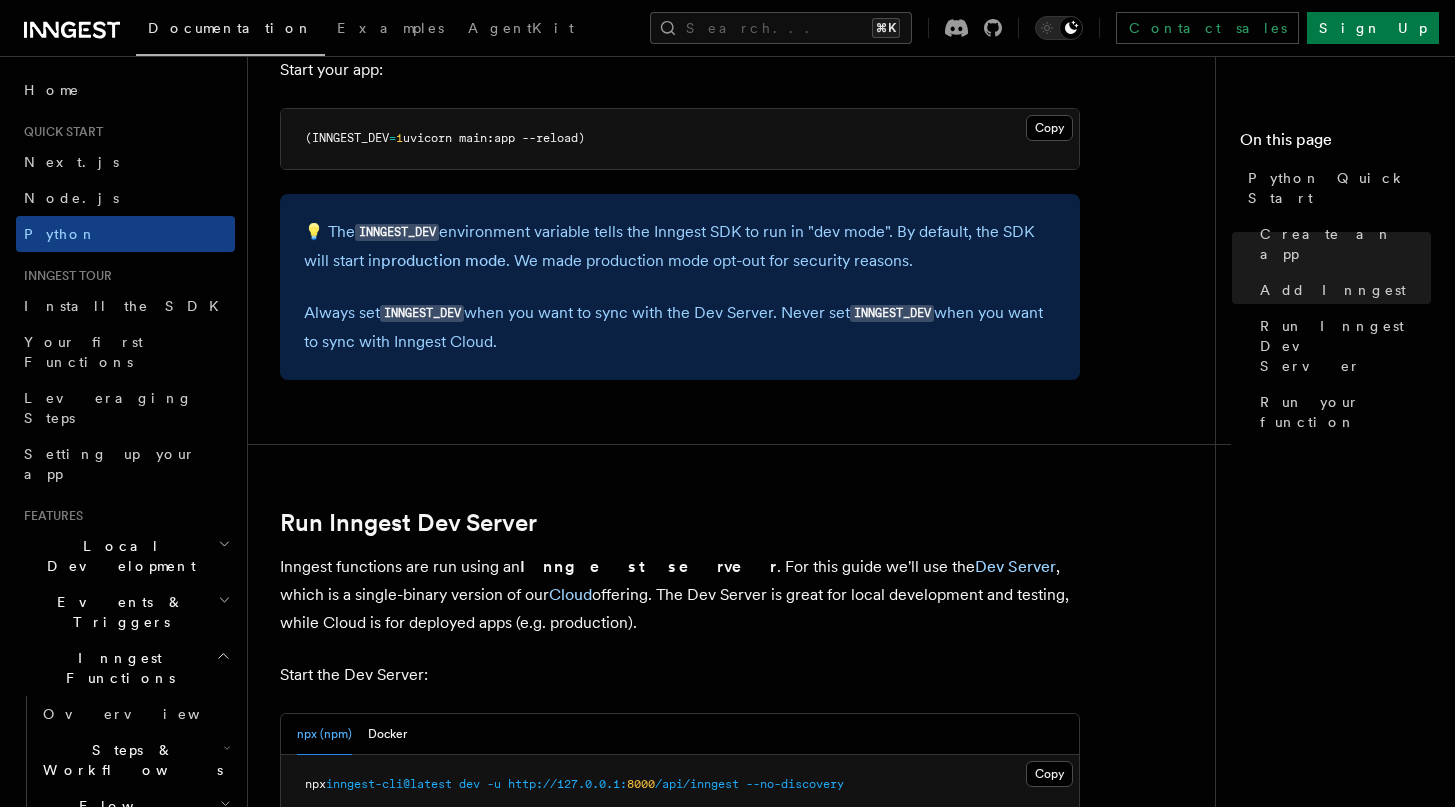 scroll, scrollTop: 2030, scrollLeft: 0, axis: vertical 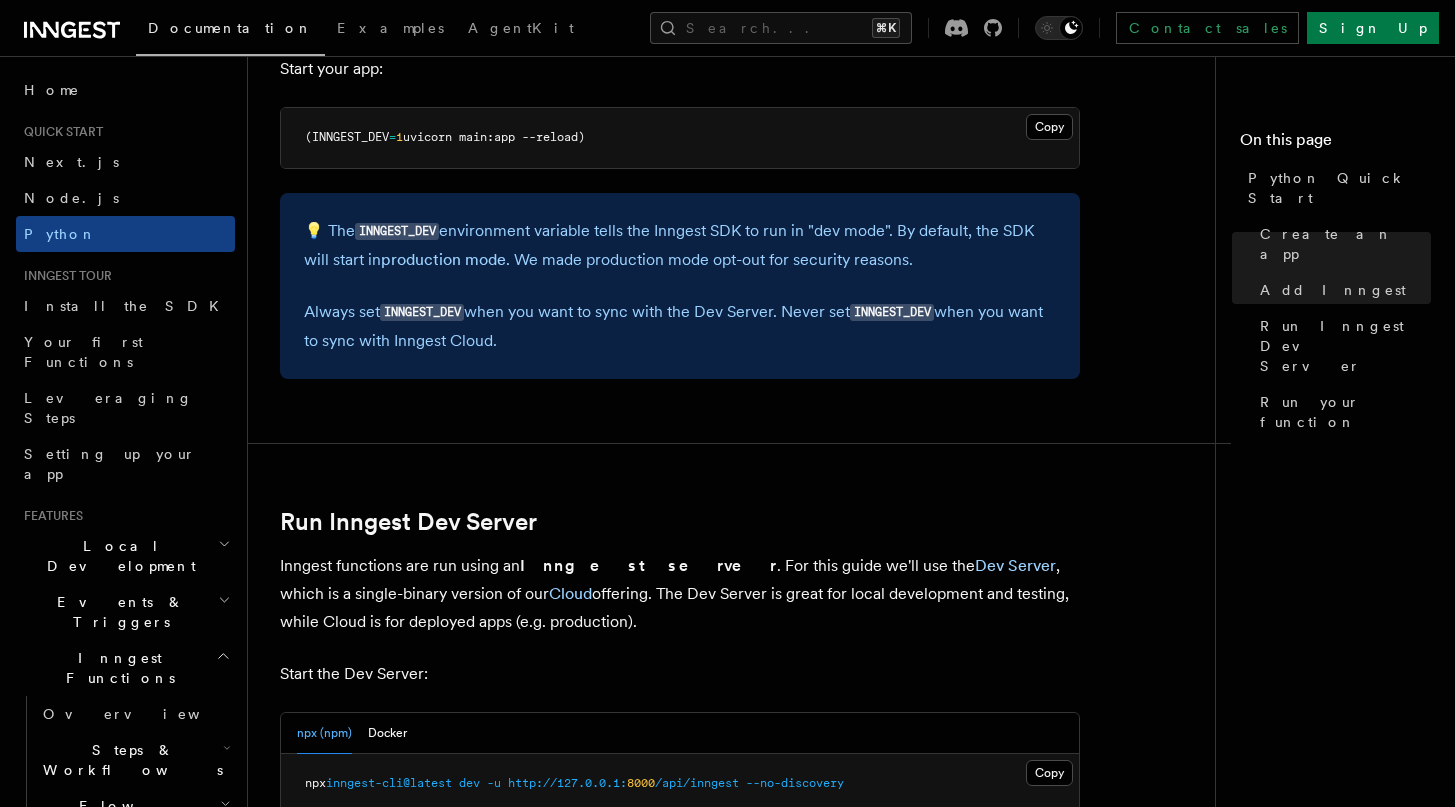 drag, startPoint x: 305, startPoint y: 142, endPoint x: 717, endPoint y: 142, distance: 412 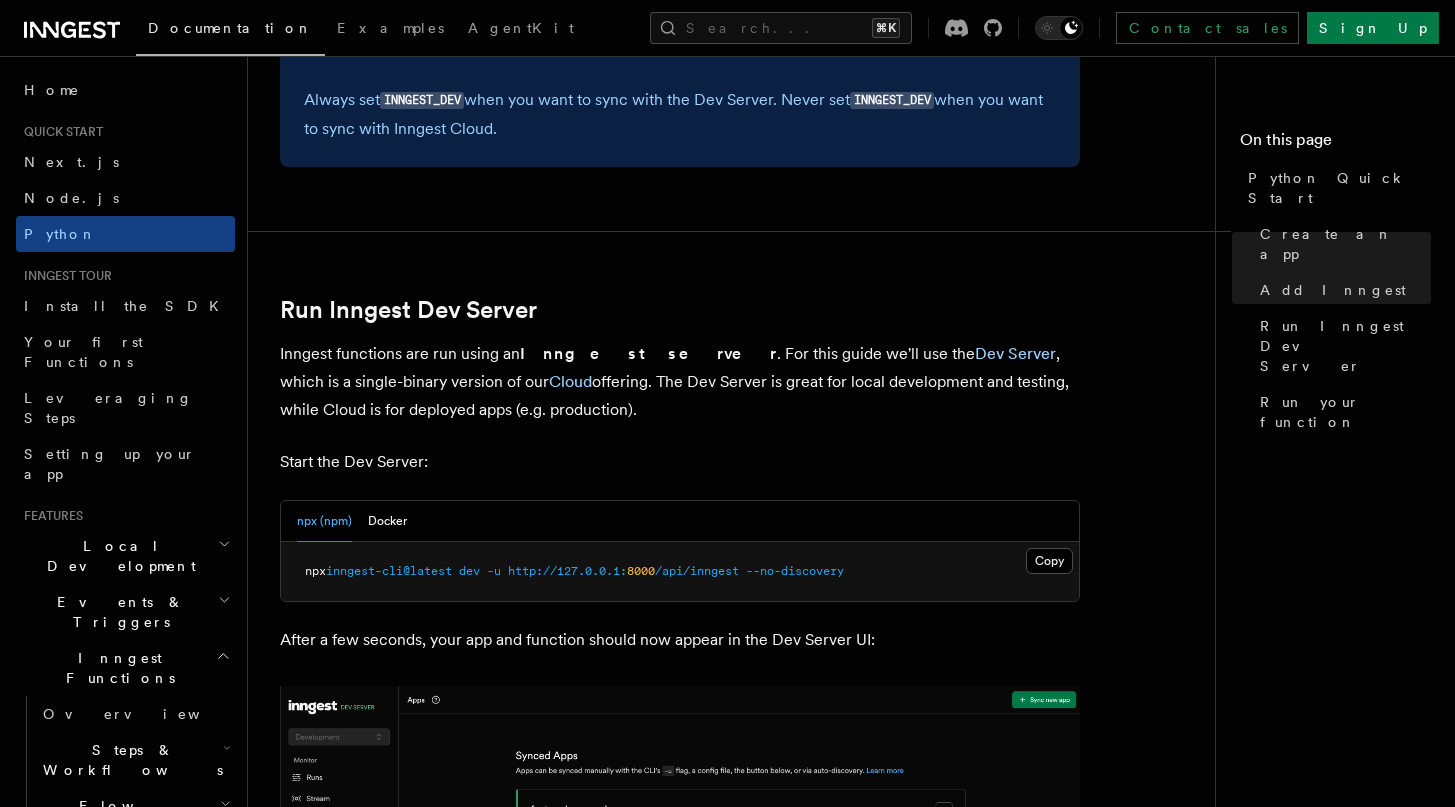 scroll, scrollTop: 2264, scrollLeft: 0, axis: vertical 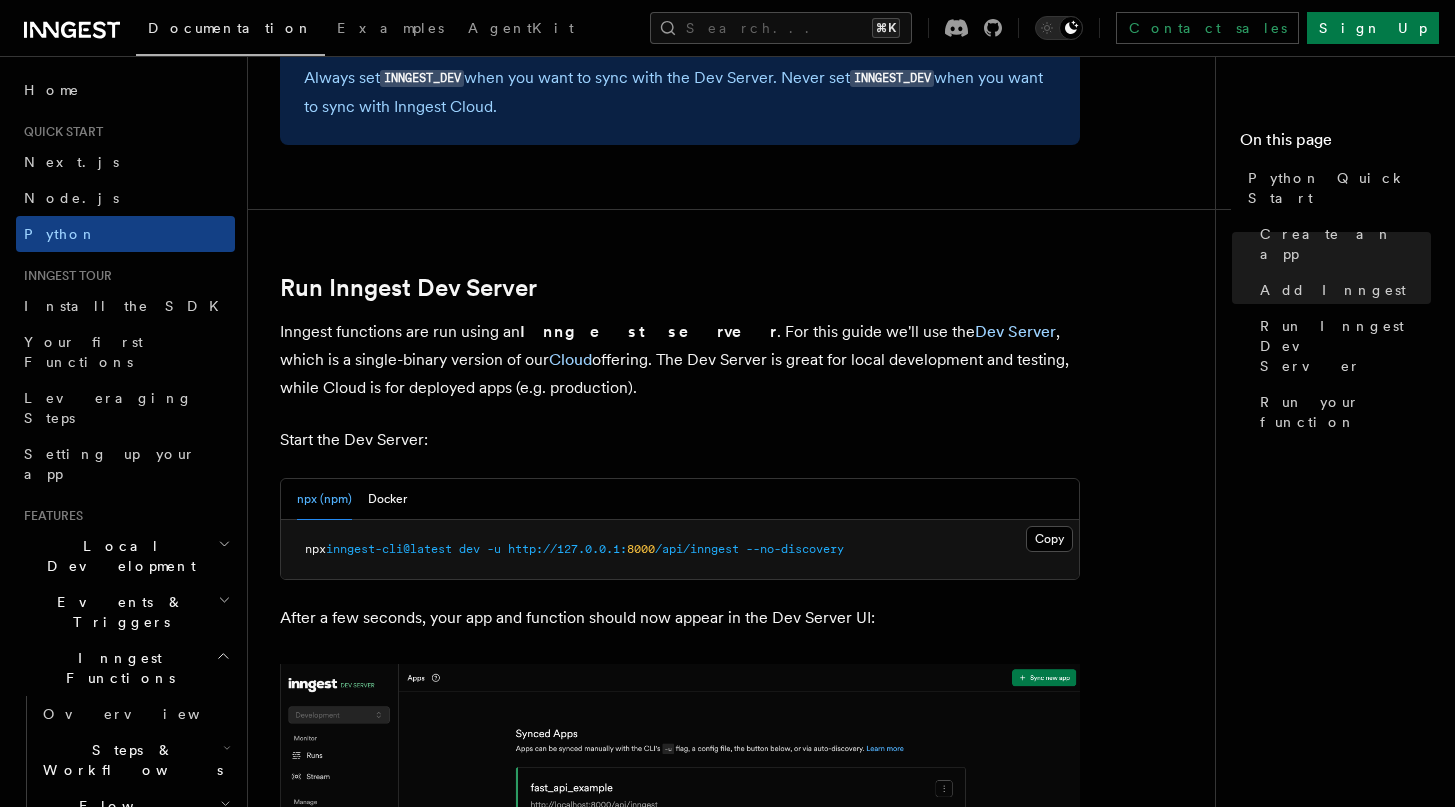 click on "npx  inngest-cli@latest   dev   -u   http://127.0.0.1: 8000 /api/inngest   --no-discovery" at bounding box center (680, 550) 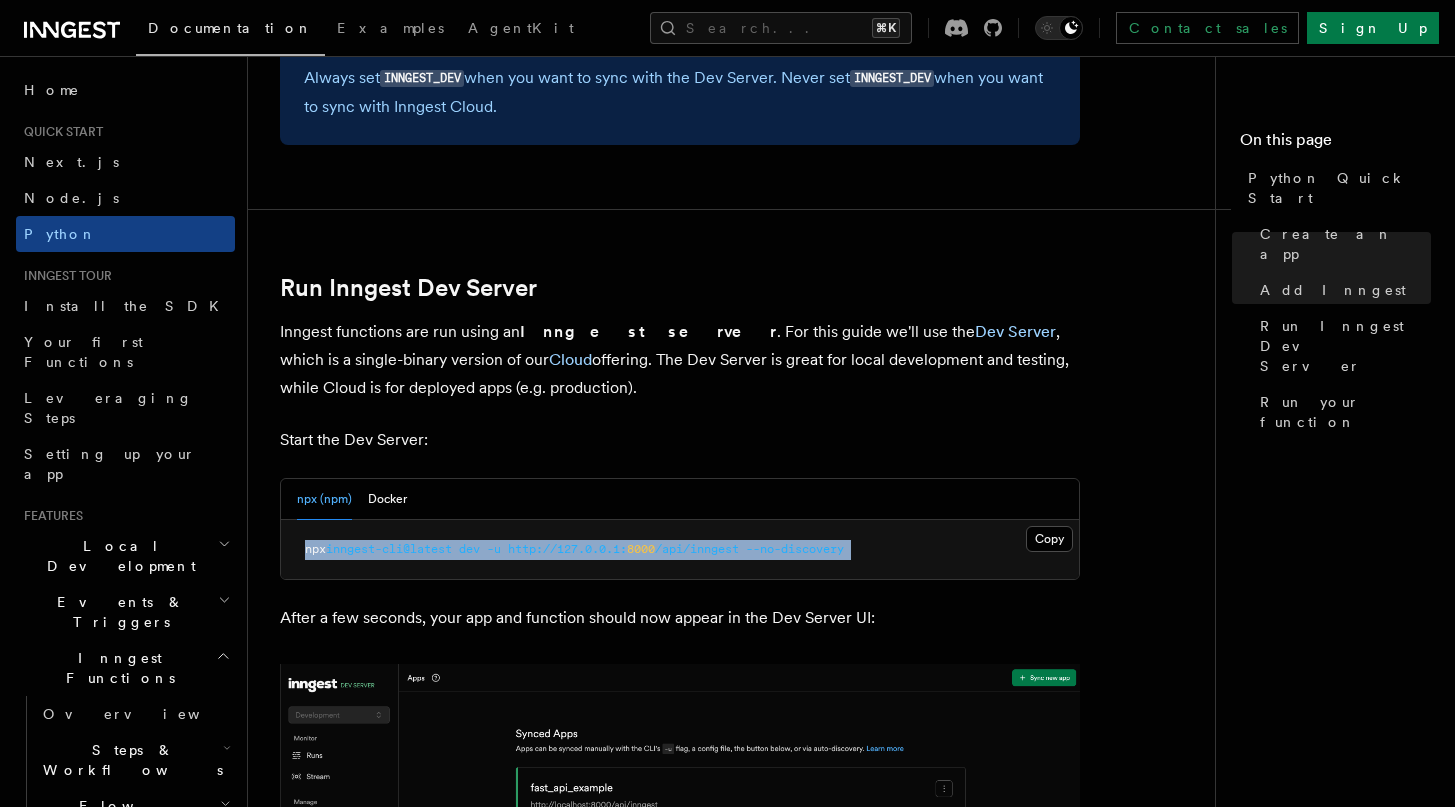 drag, startPoint x: 301, startPoint y: 556, endPoint x: 979, endPoint y: 562, distance: 678.02655 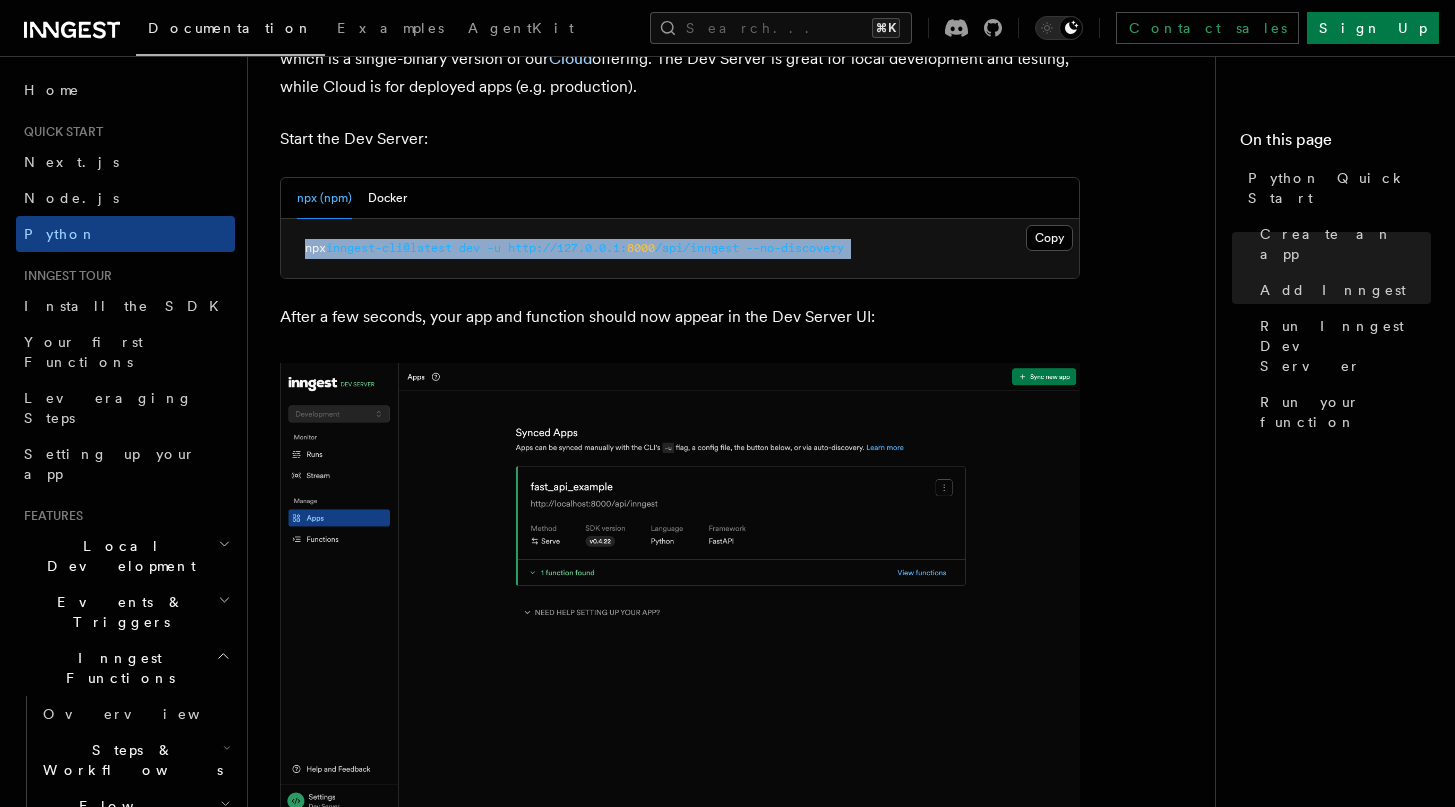 scroll, scrollTop: 2577, scrollLeft: 0, axis: vertical 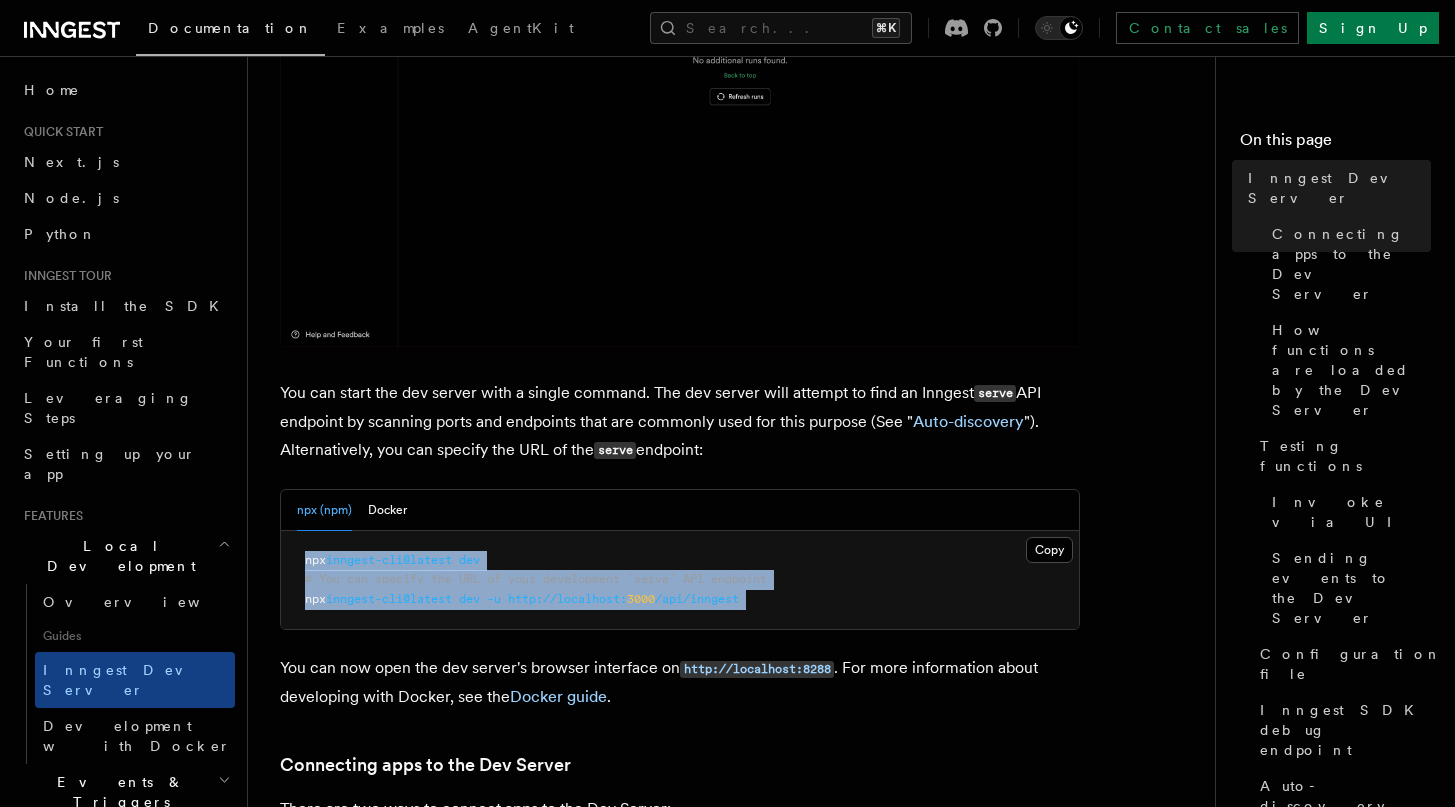 drag, startPoint x: 798, startPoint y: 611, endPoint x: 241, endPoint y: 561, distance: 559.2397 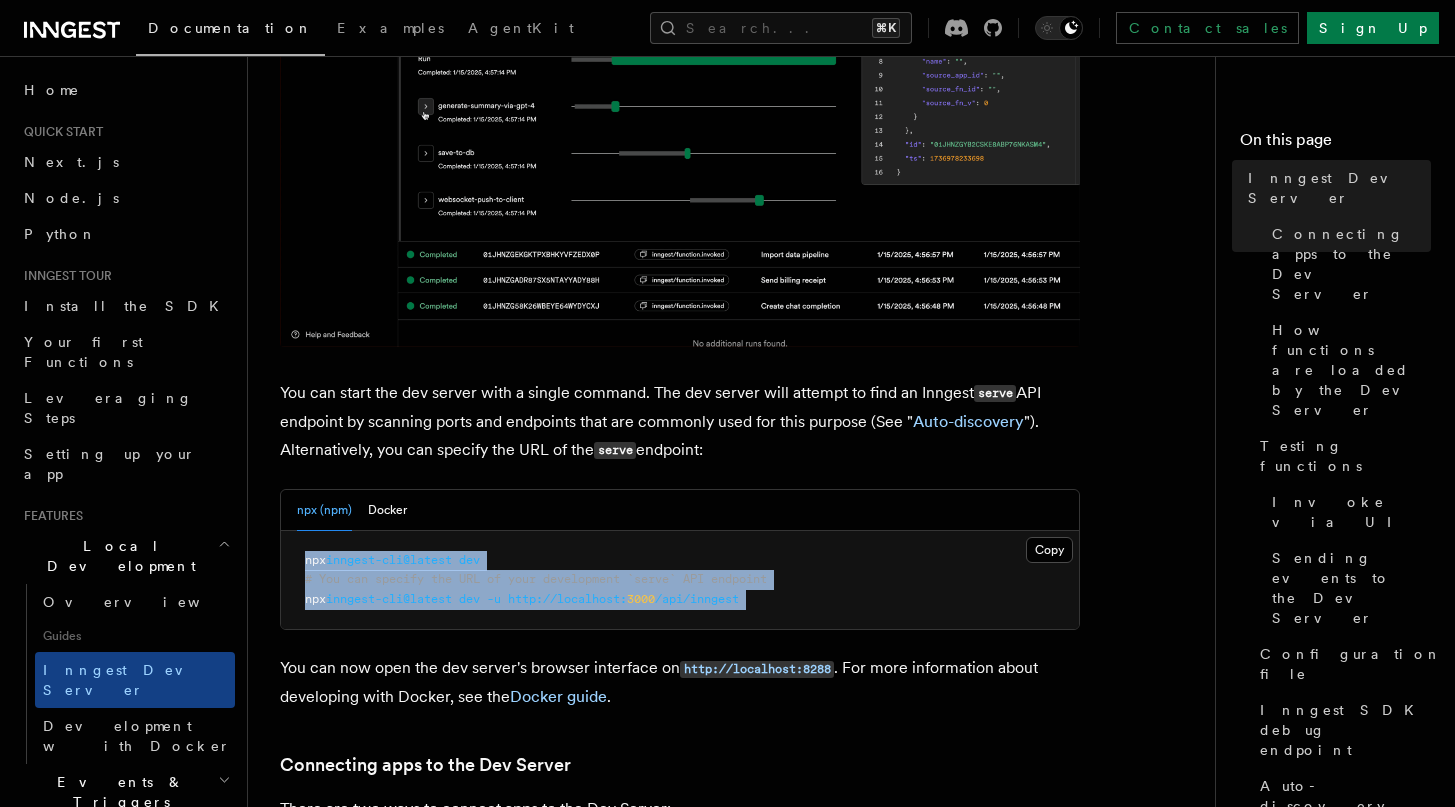 click on "npx  inngest-cli@latest   dev
# You can specify the URL of your development `serve` API endpoint
npx  inngest-cli@latest   dev   -u   http://localhost: 3000 /api/inngest" at bounding box center [680, 580] 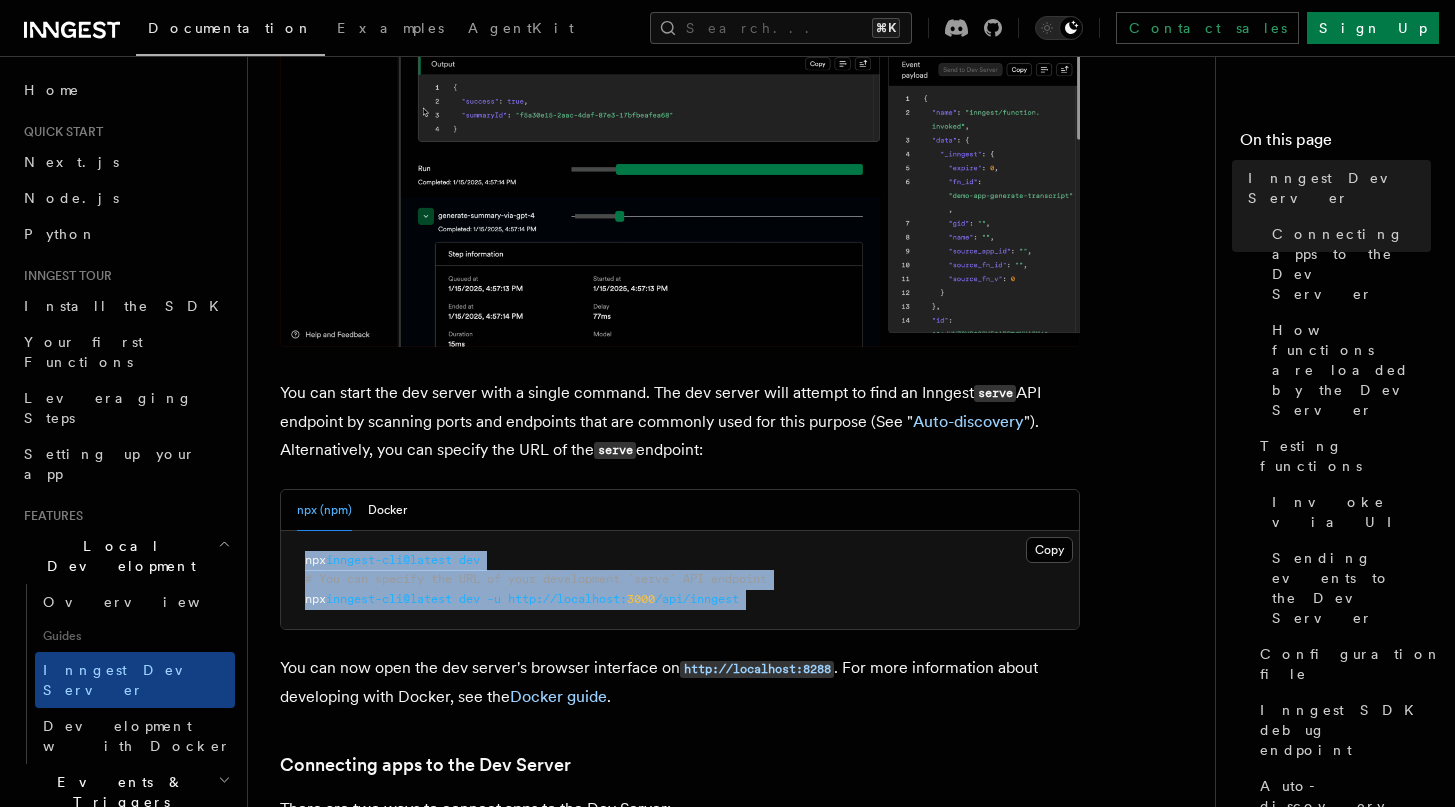 copy on "npx  inngest-cli@latest   dev
# You can specify the URL of your development `serve` API endpoint
npx  inngest-cli@latest   dev   -u   http://localhost: 3000 /api/inngest" 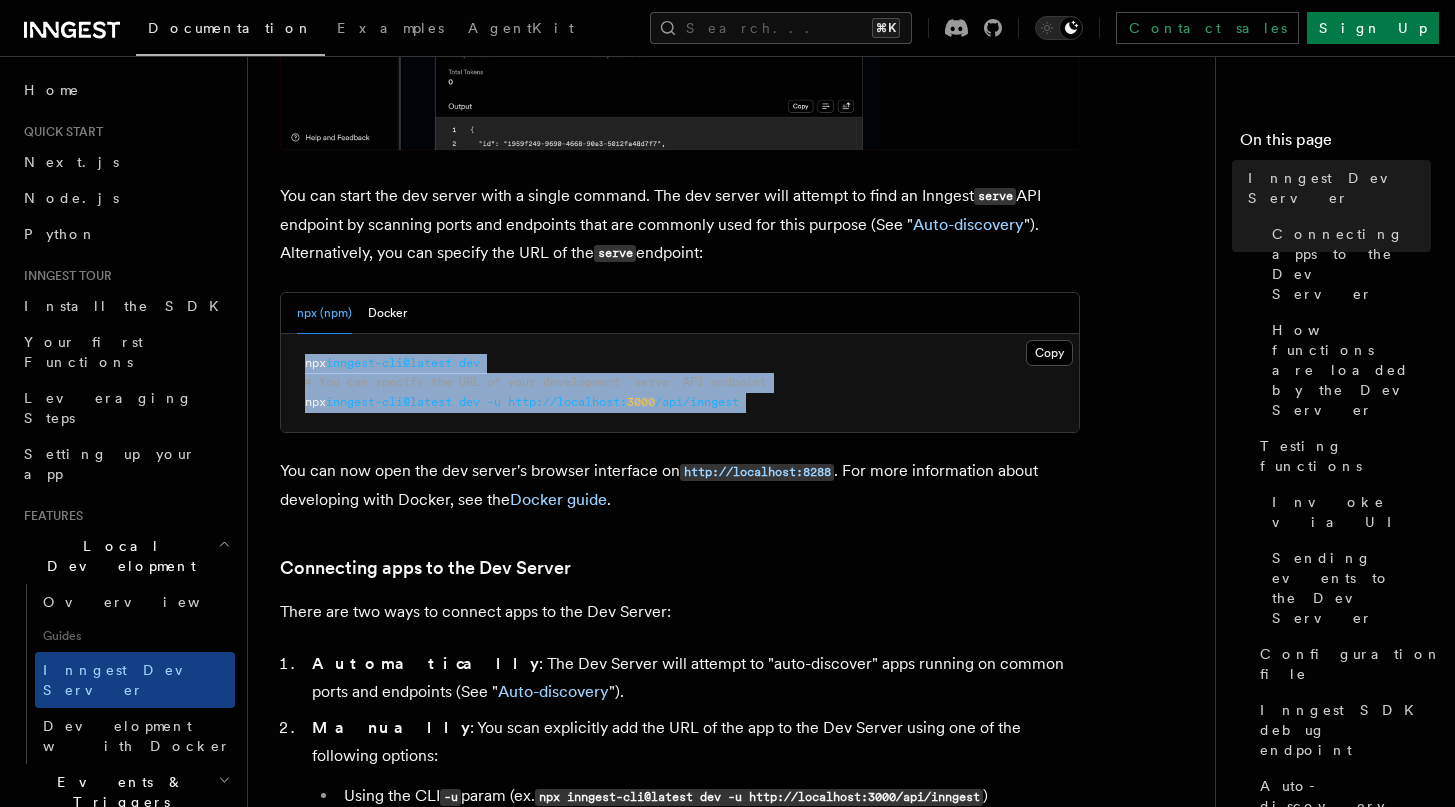 scroll, scrollTop: 727, scrollLeft: 0, axis: vertical 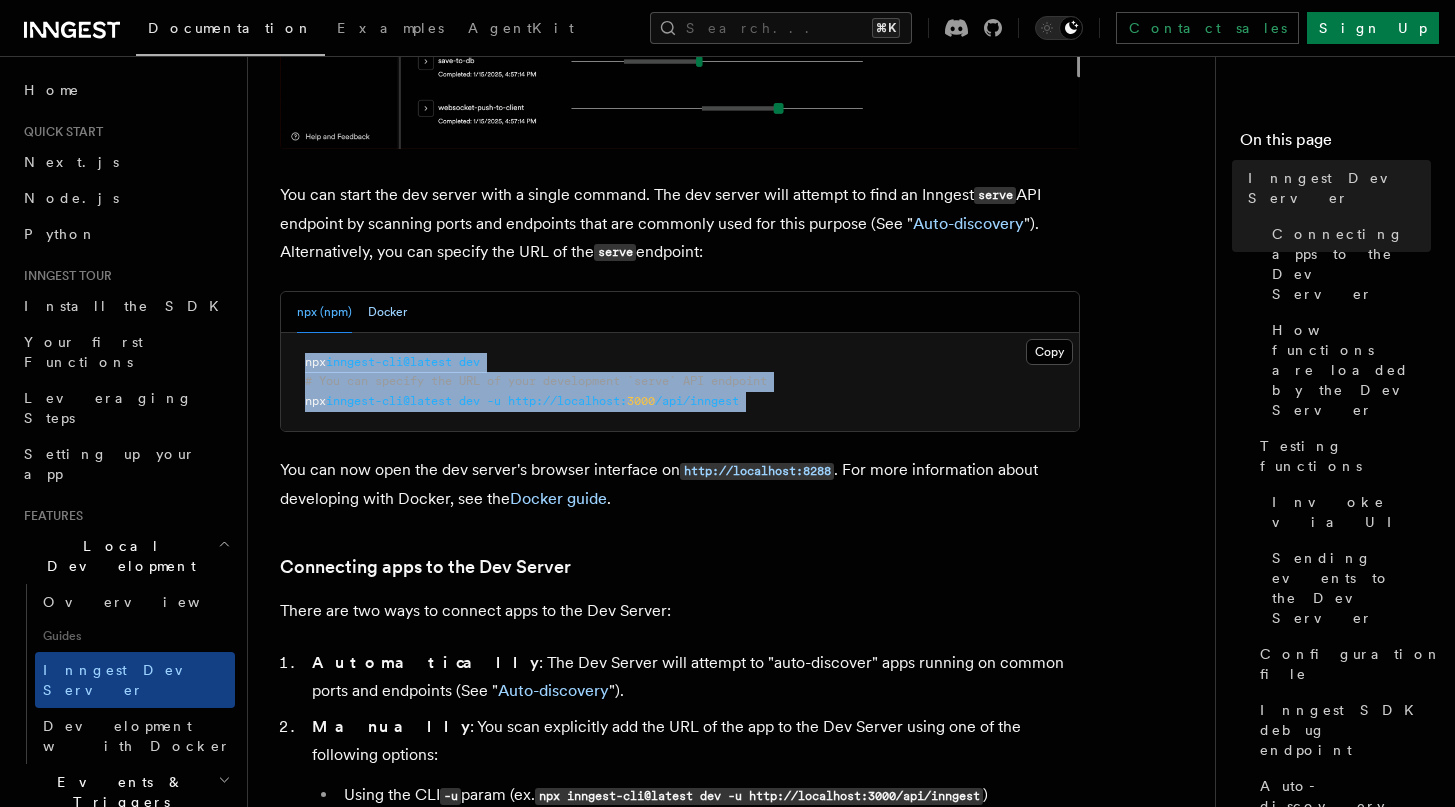 click on "Docker" at bounding box center (387, 312) 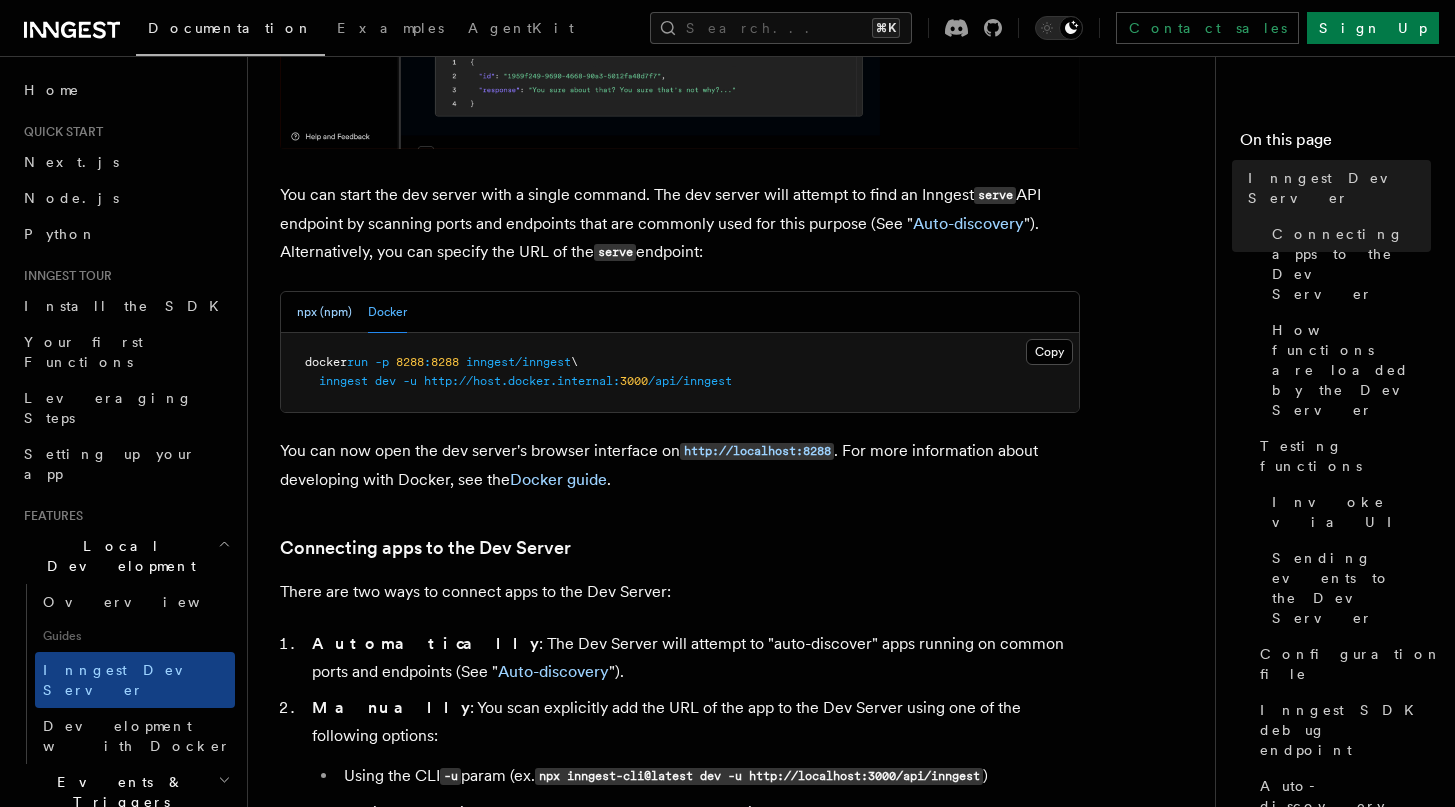 click on "npx (npm)" at bounding box center (324, 312) 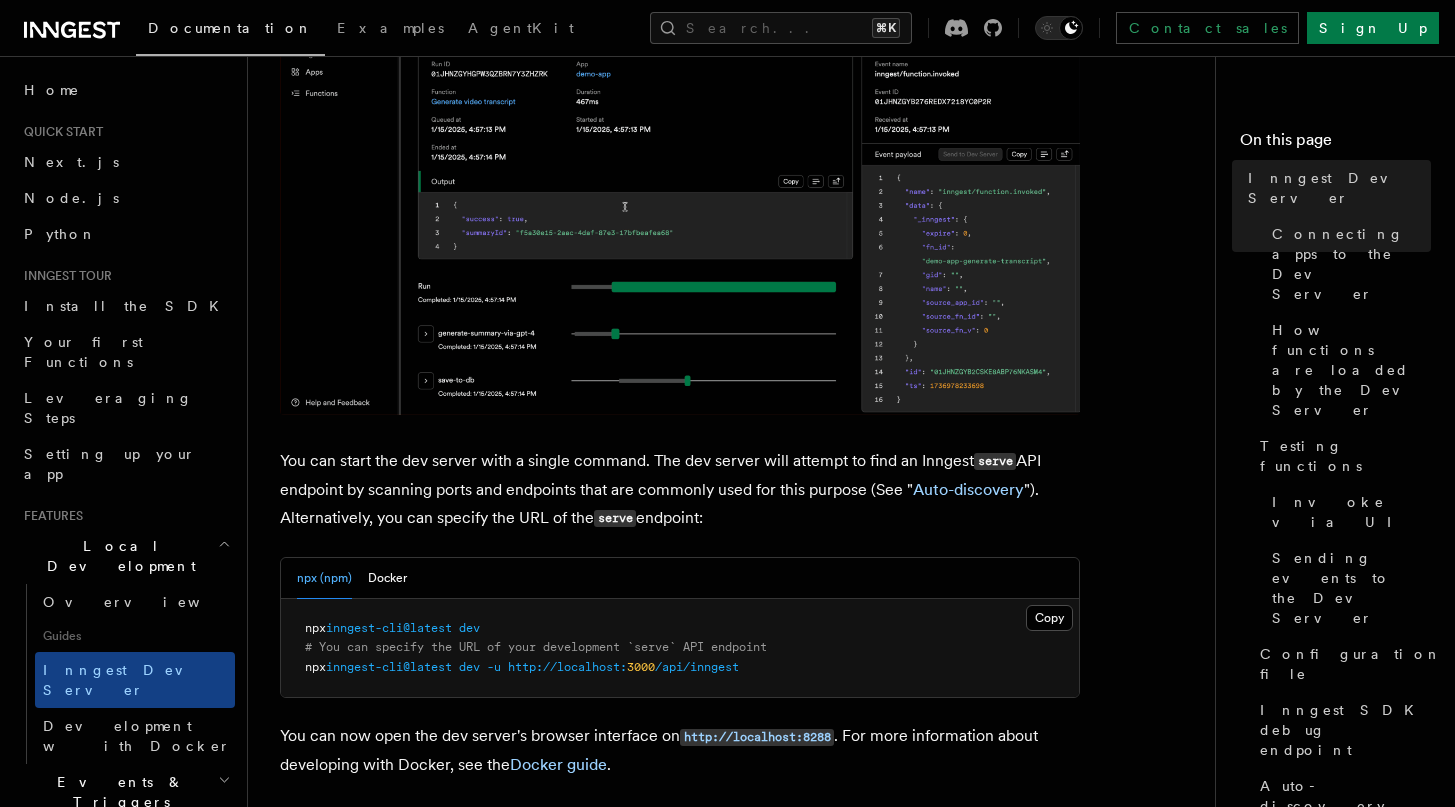 scroll, scrollTop: 454, scrollLeft: 0, axis: vertical 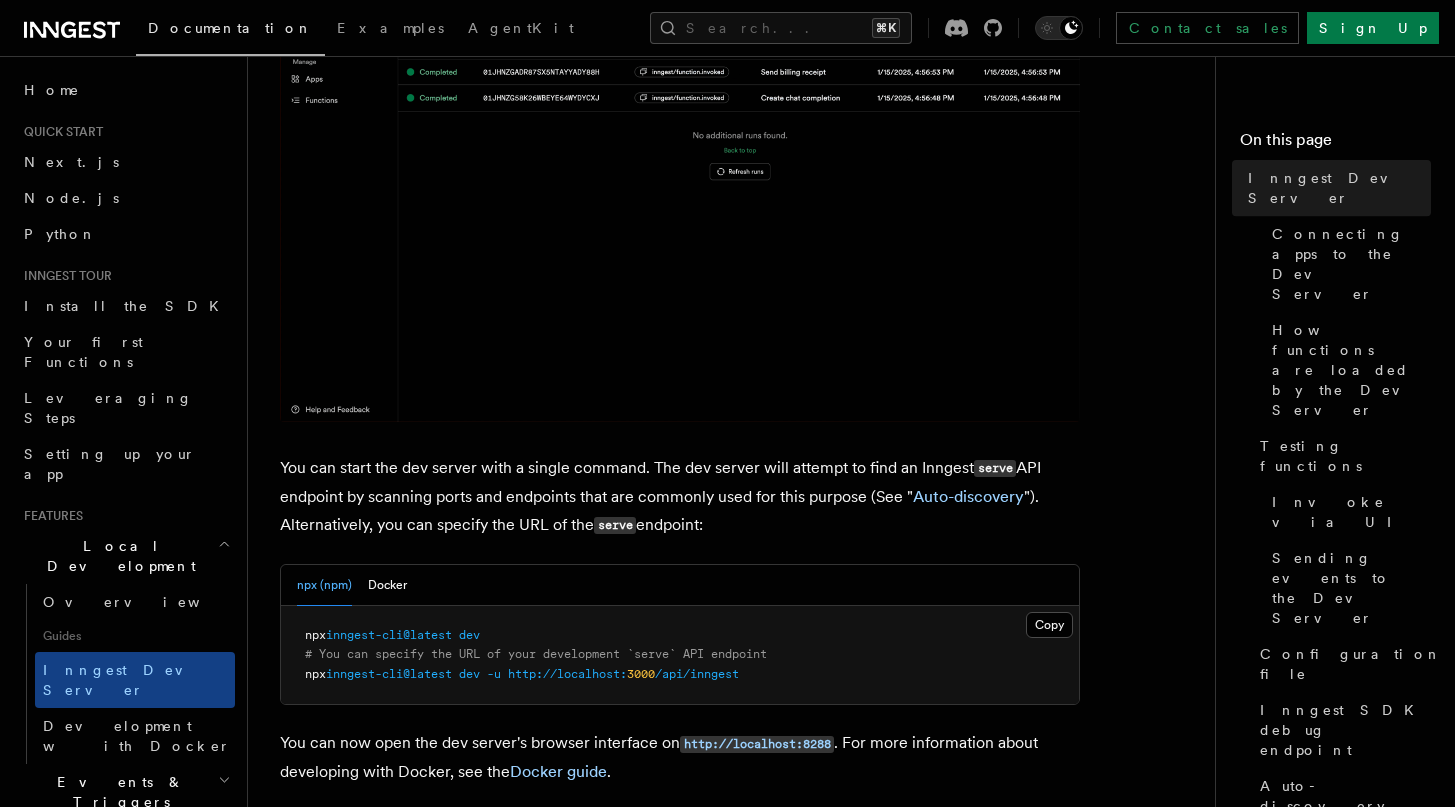 type 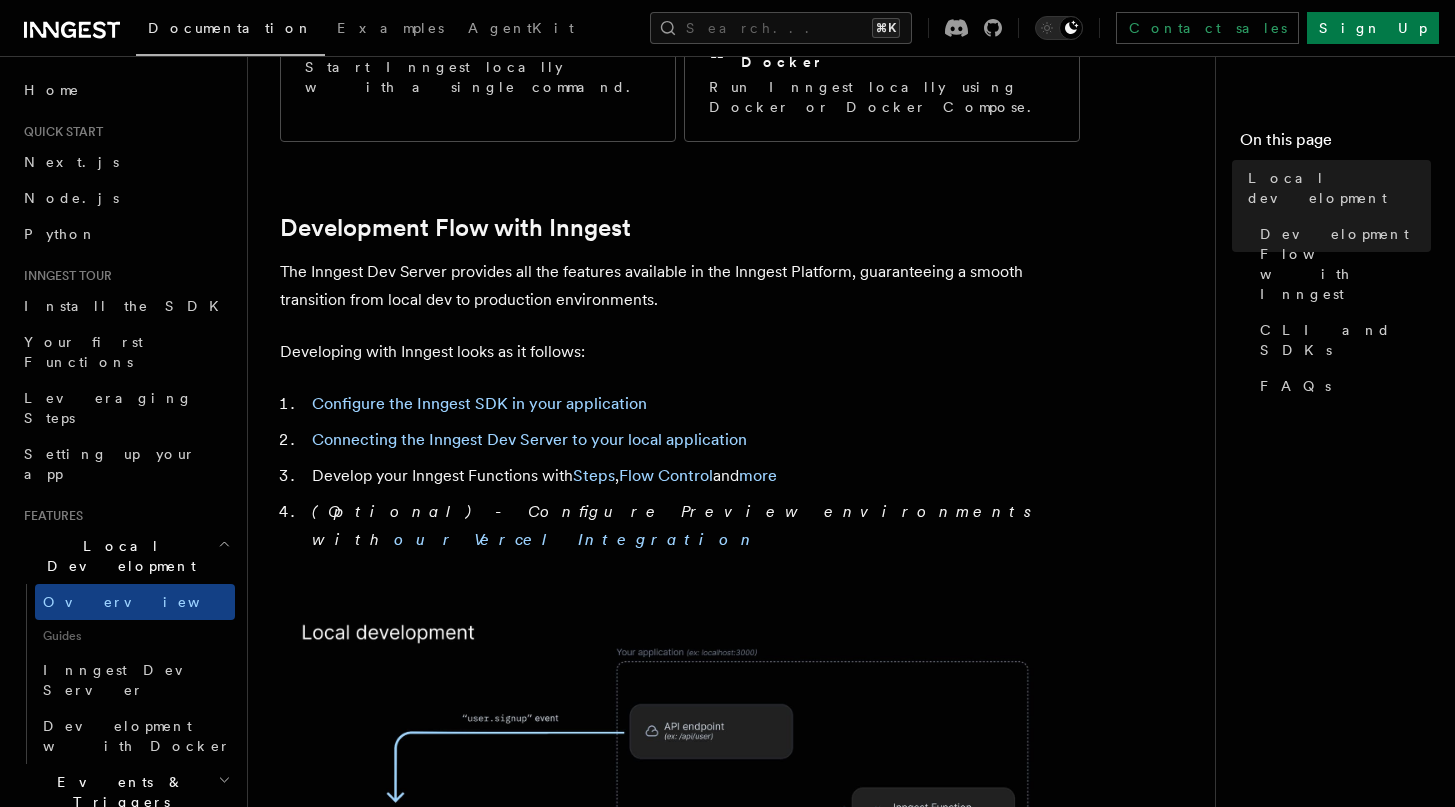 scroll, scrollTop: 925, scrollLeft: 0, axis: vertical 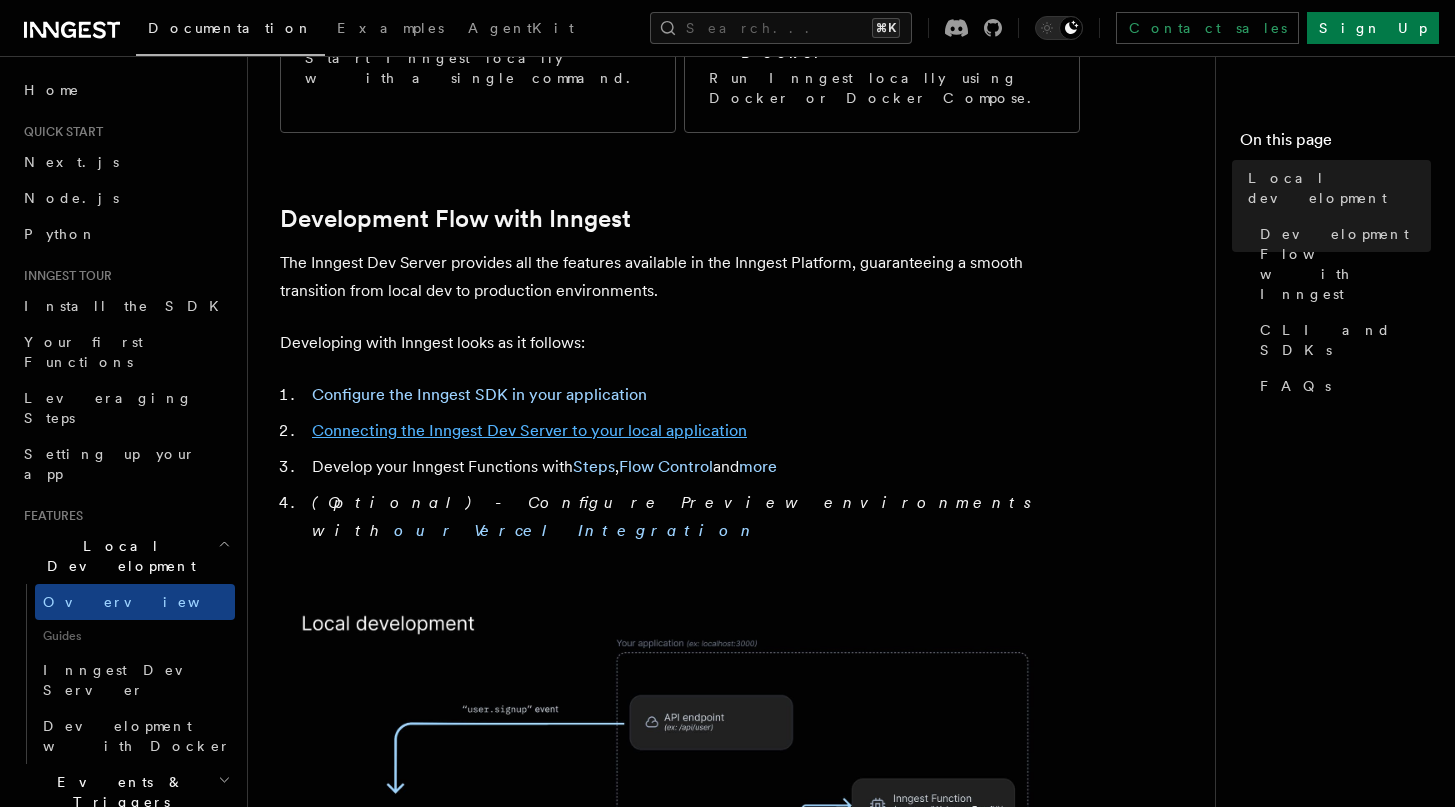 click on "Connecting the Inngest Dev Server to your local application" at bounding box center [529, 430] 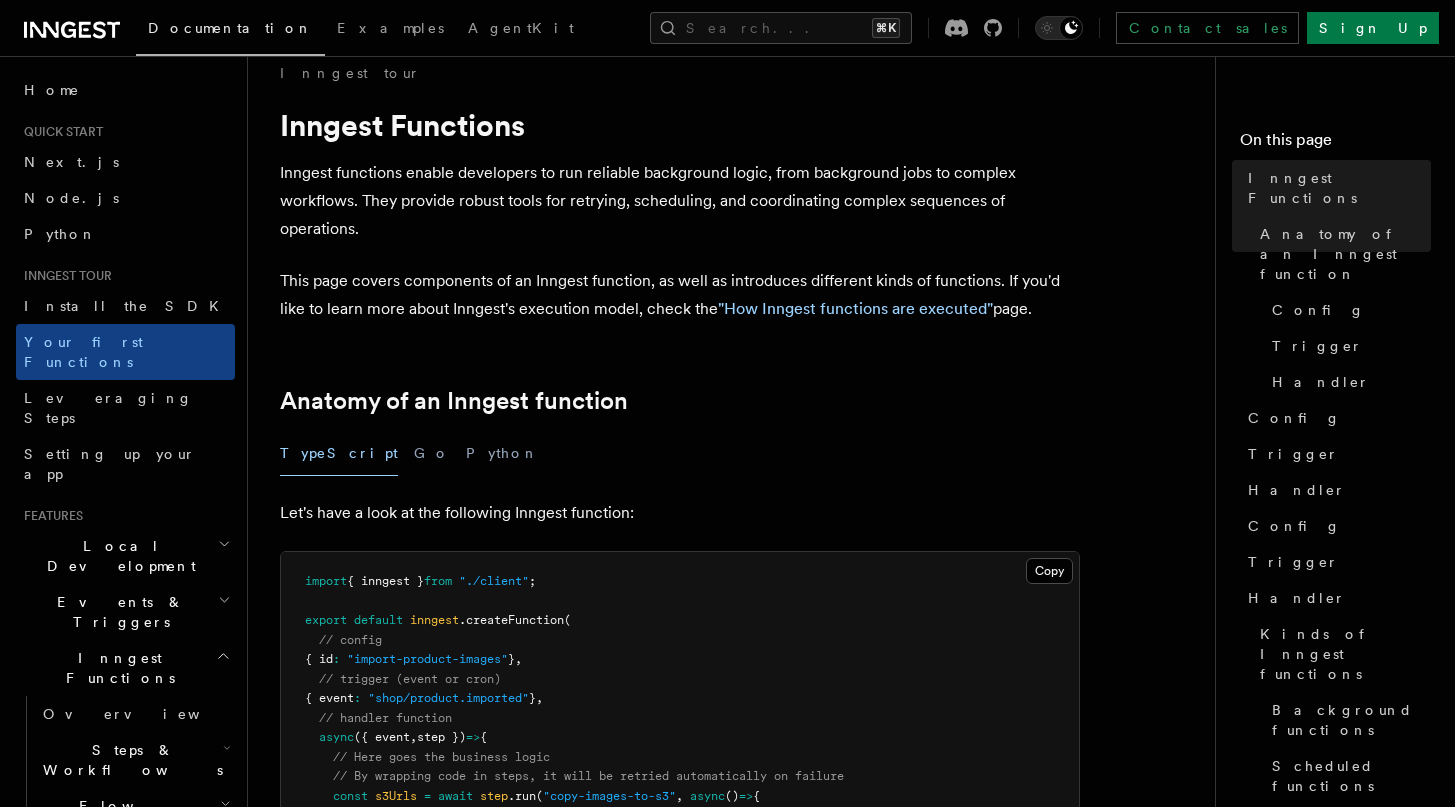 scroll, scrollTop: 0, scrollLeft: 0, axis: both 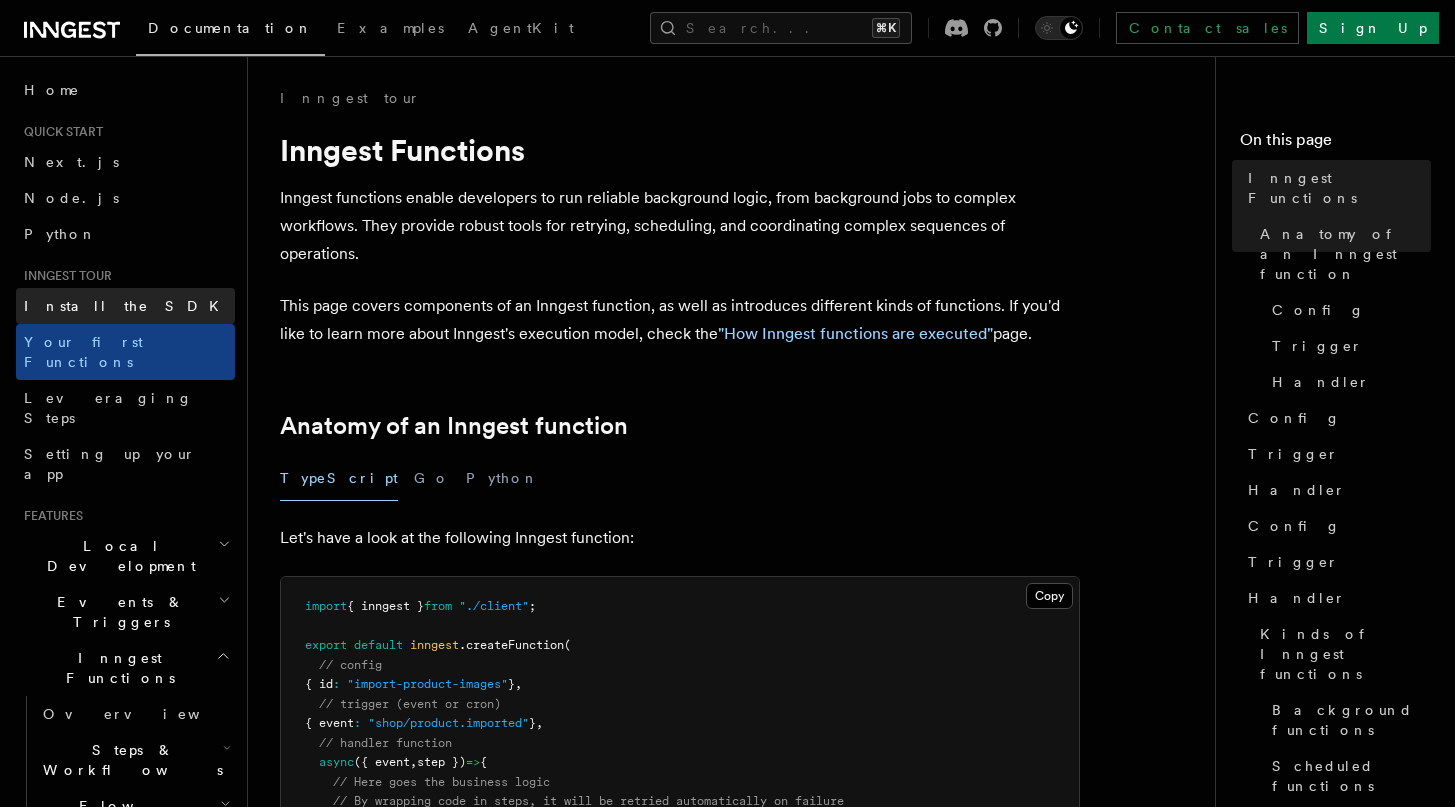 click on "Install the SDK" at bounding box center (125, 306) 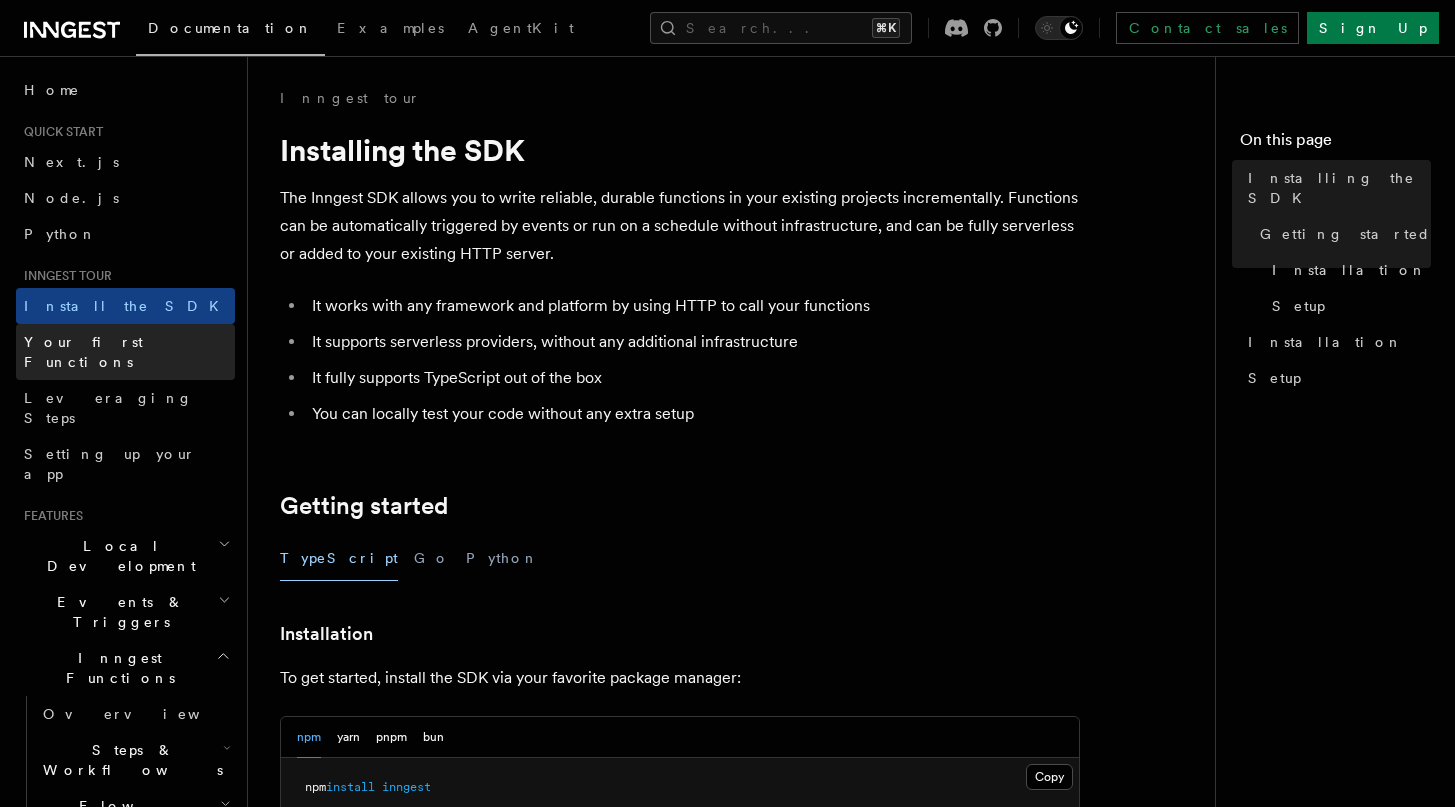 click on "Your first Functions" at bounding box center (83, 352) 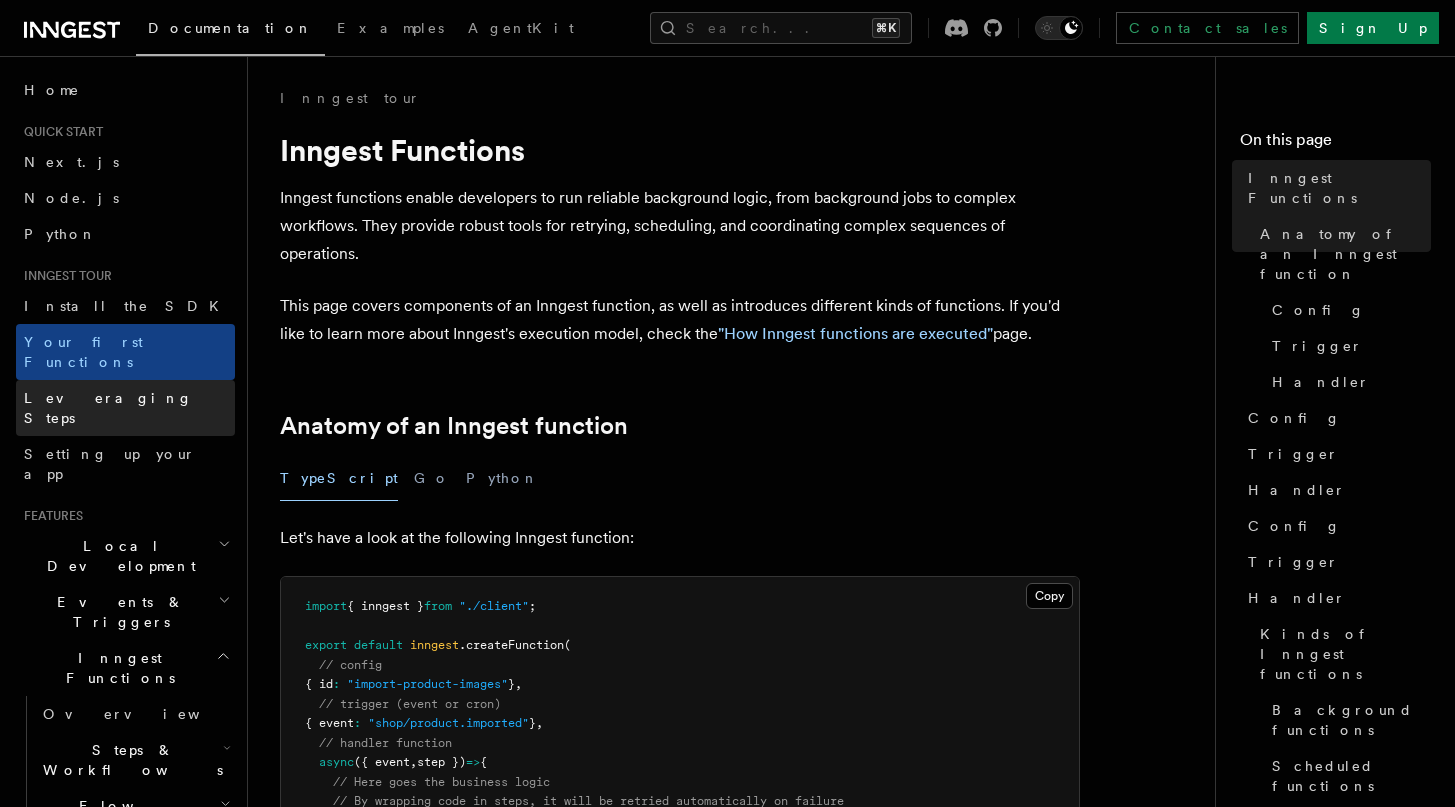 click on "Leveraging Steps" at bounding box center [125, 408] 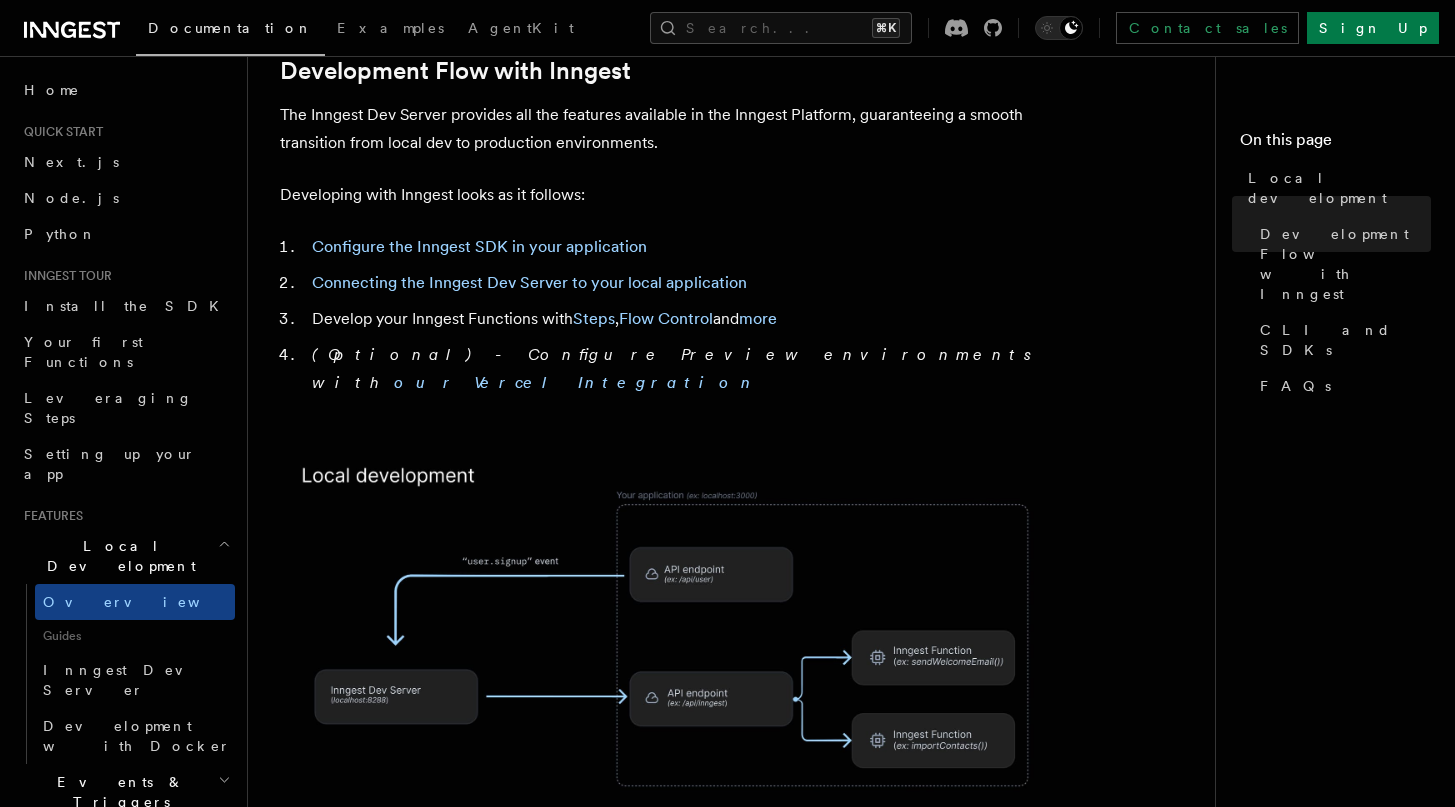 scroll, scrollTop: 1070, scrollLeft: 0, axis: vertical 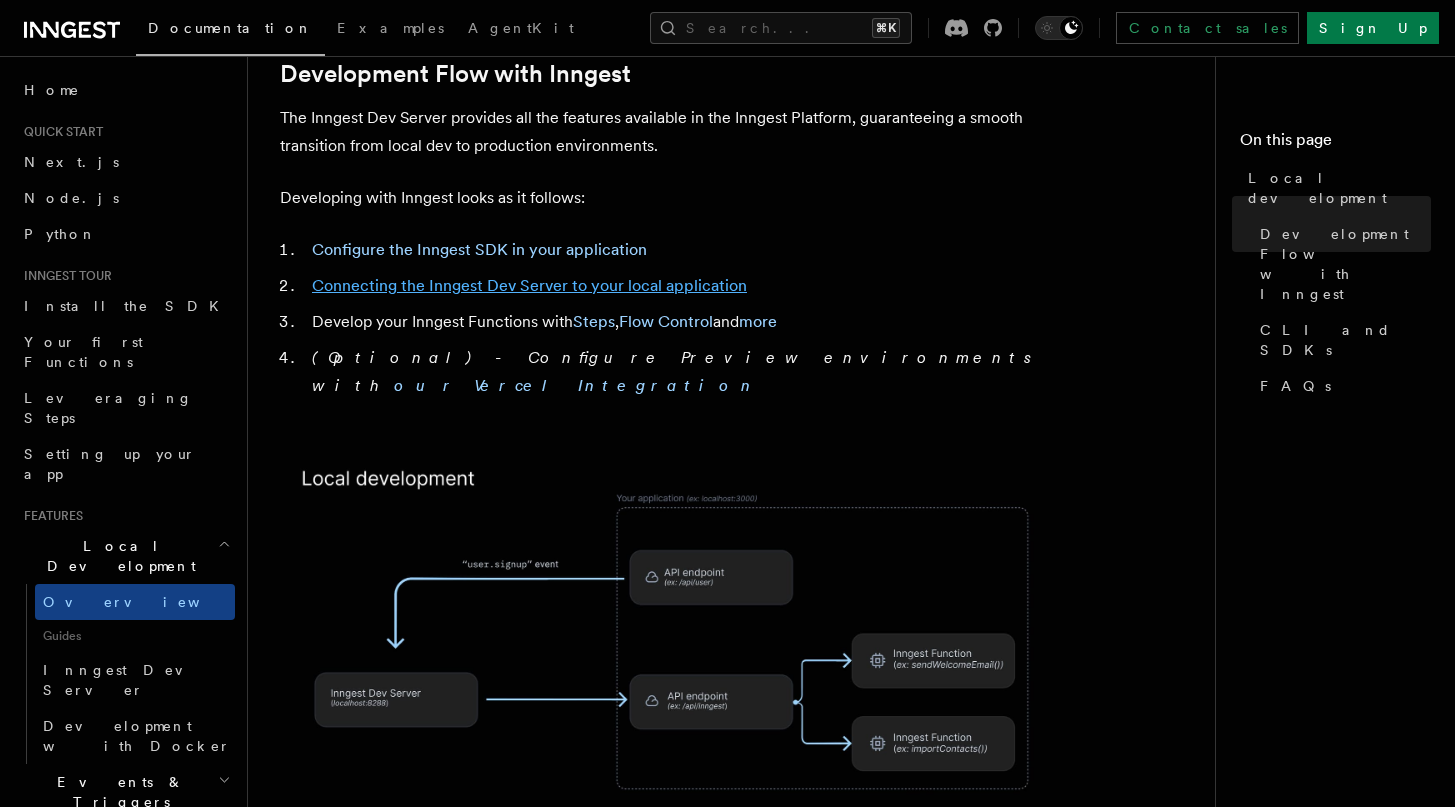 click on "Connecting the Inngest Dev Server to your local application" at bounding box center [529, 285] 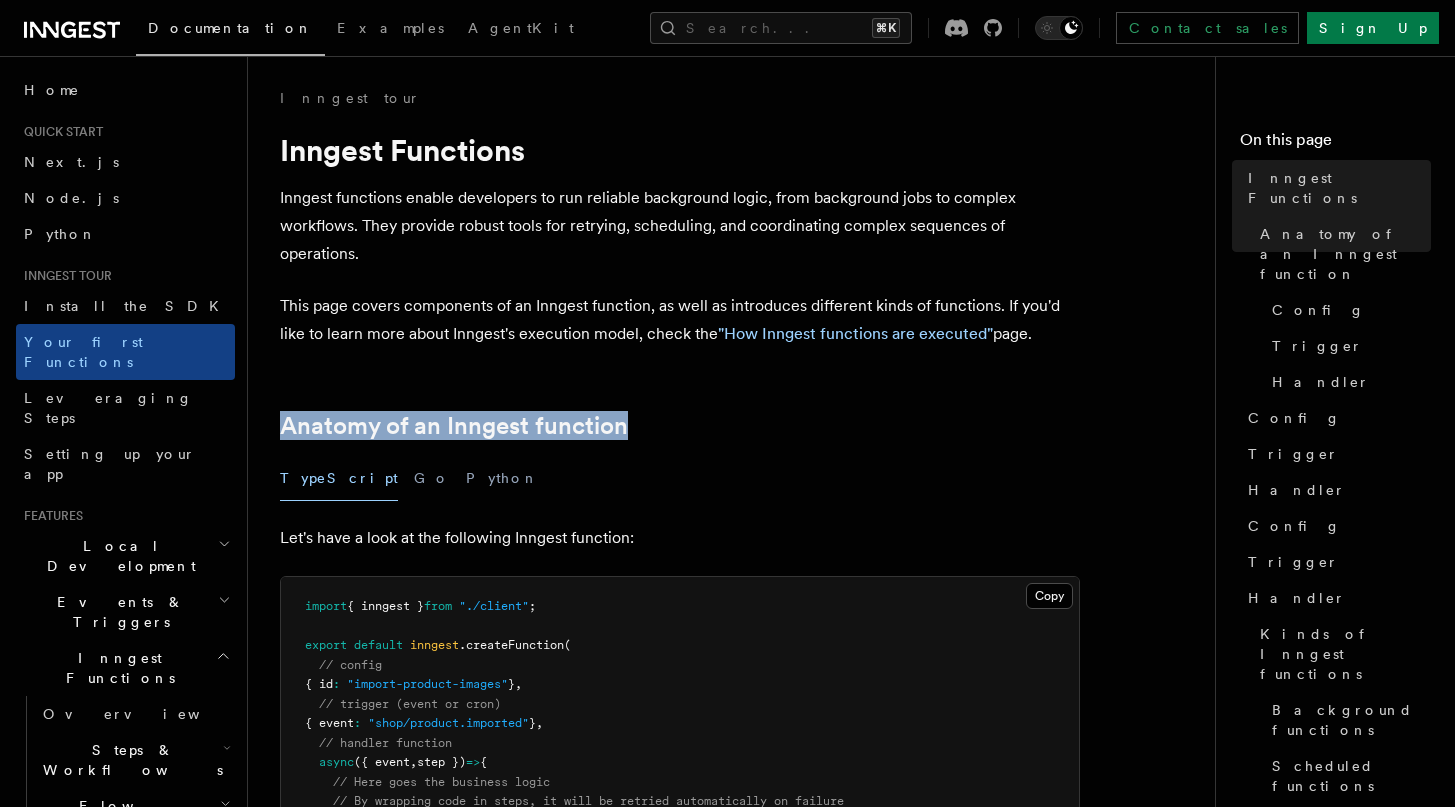 drag, startPoint x: 270, startPoint y: 103, endPoint x: 350, endPoint y: 496, distance: 401.05984 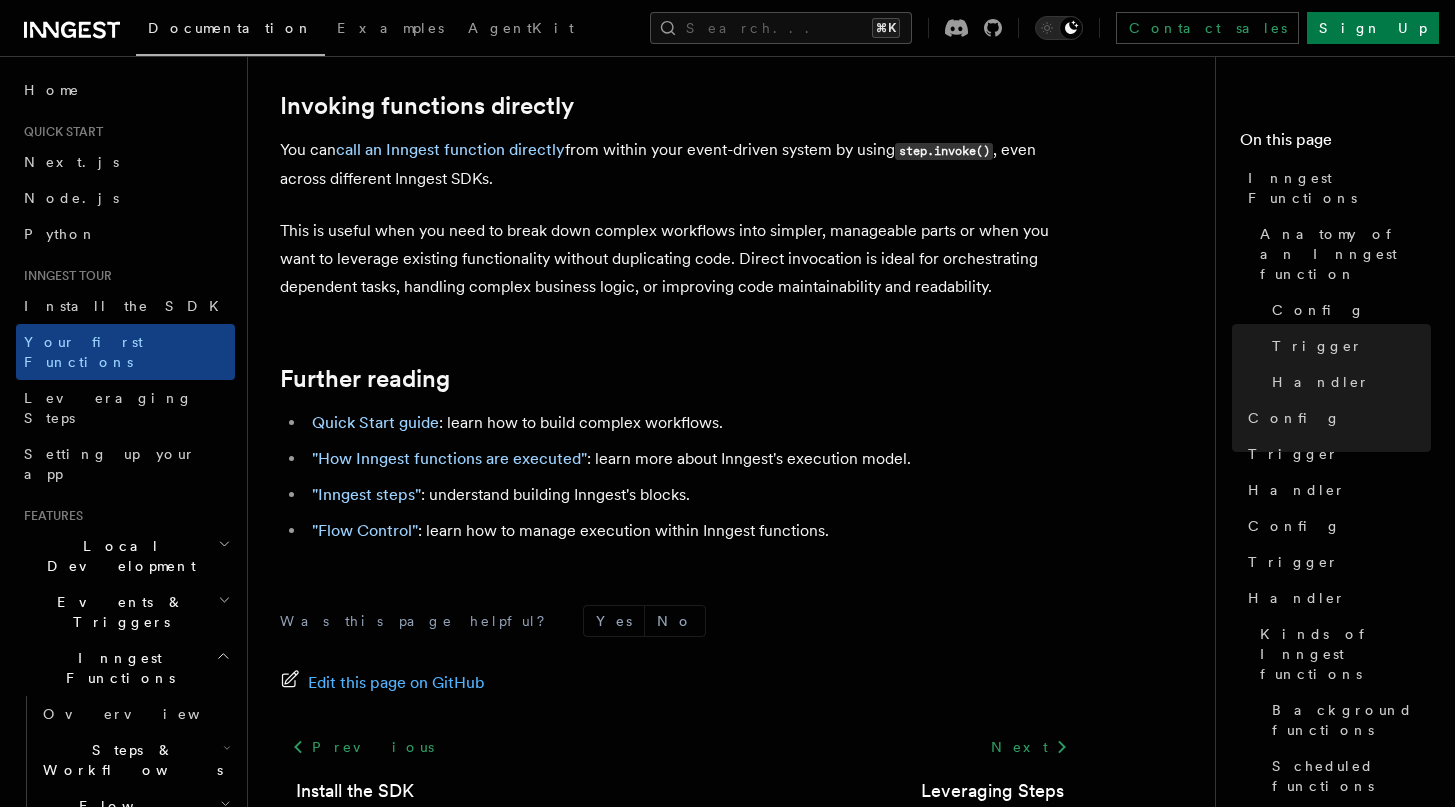 scroll, scrollTop: 4102, scrollLeft: 0, axis: vertical 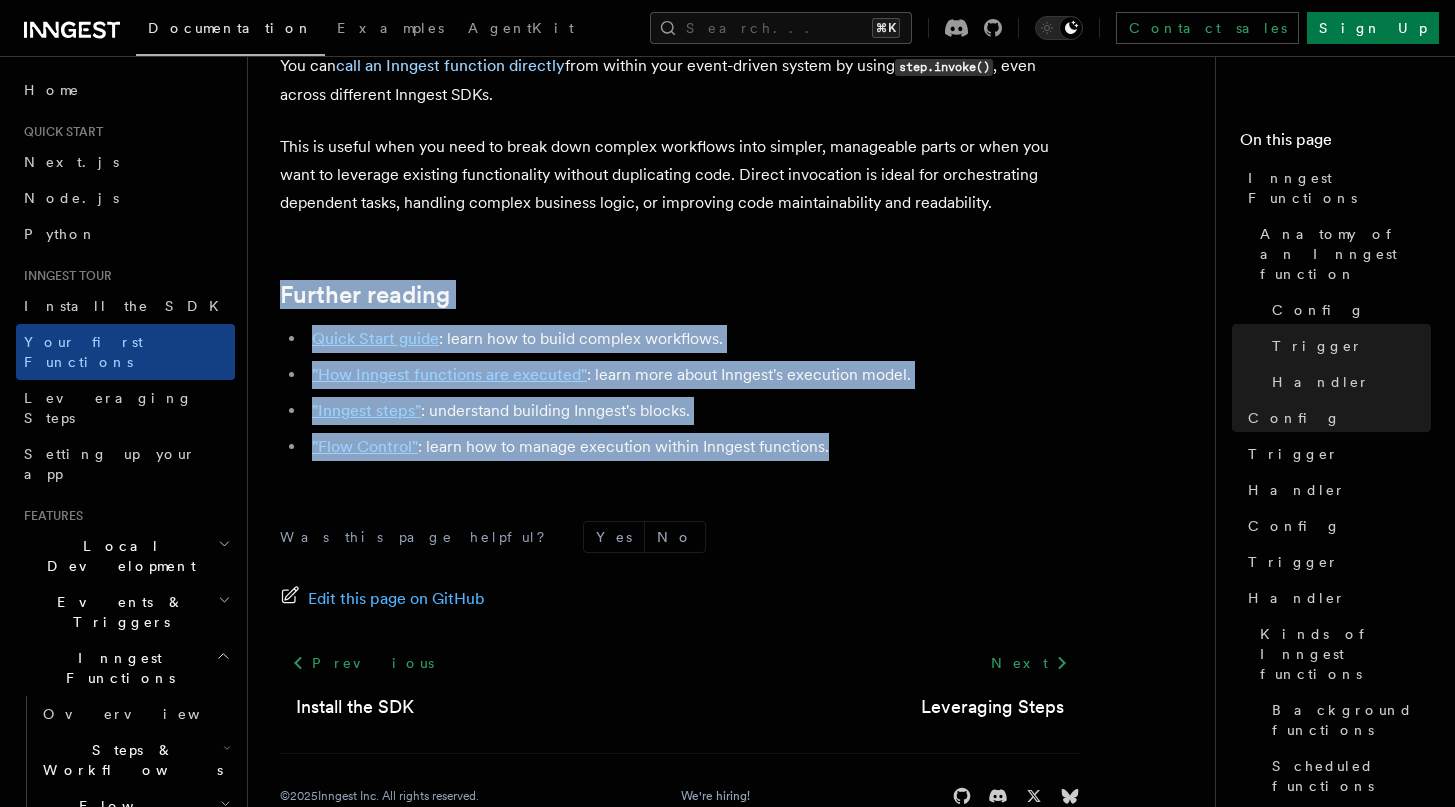click on ""Flow Control" : learn how to manage execution within Inngest functions." at bounding box center (693, 447) 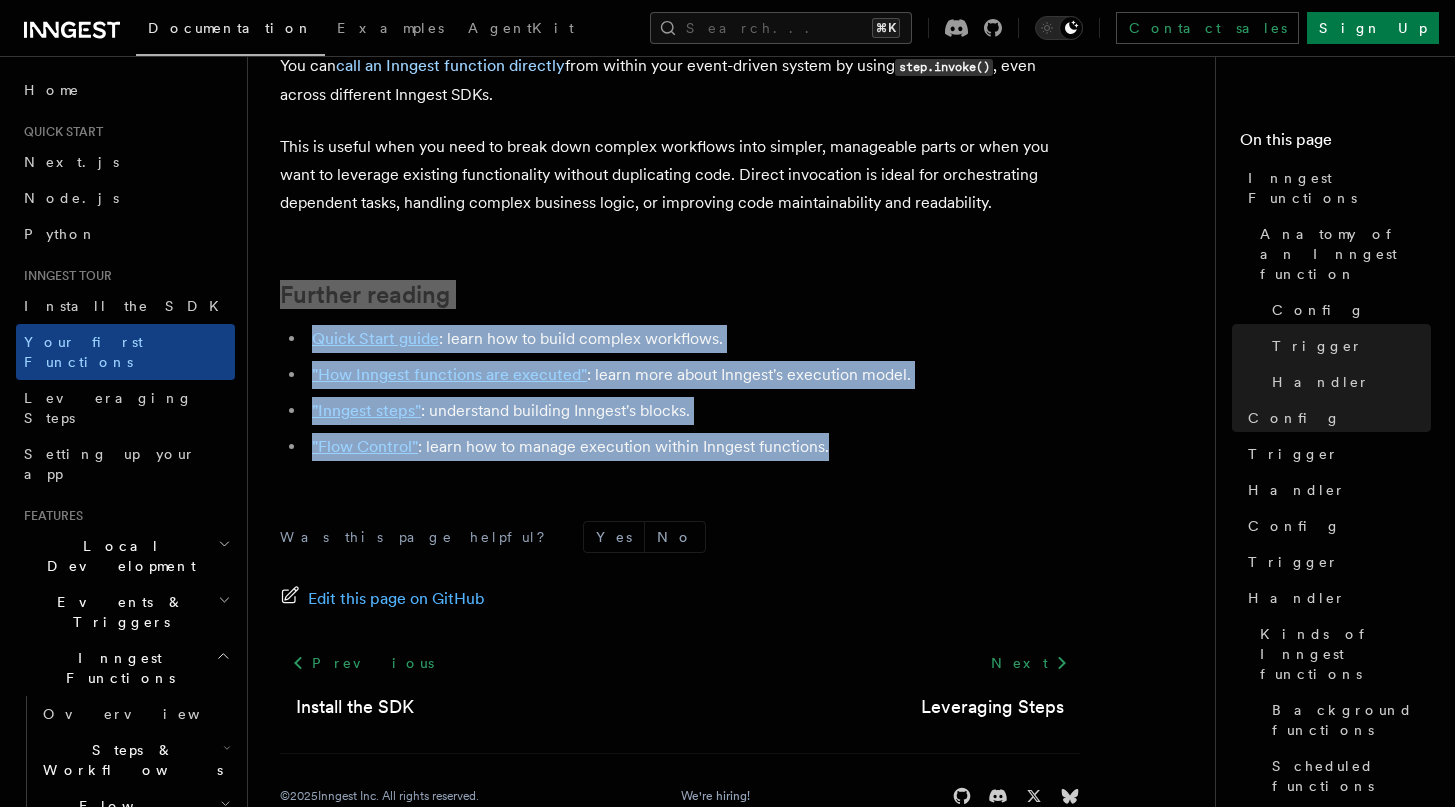 click on "Further reading" at bounding box center (680, 295) 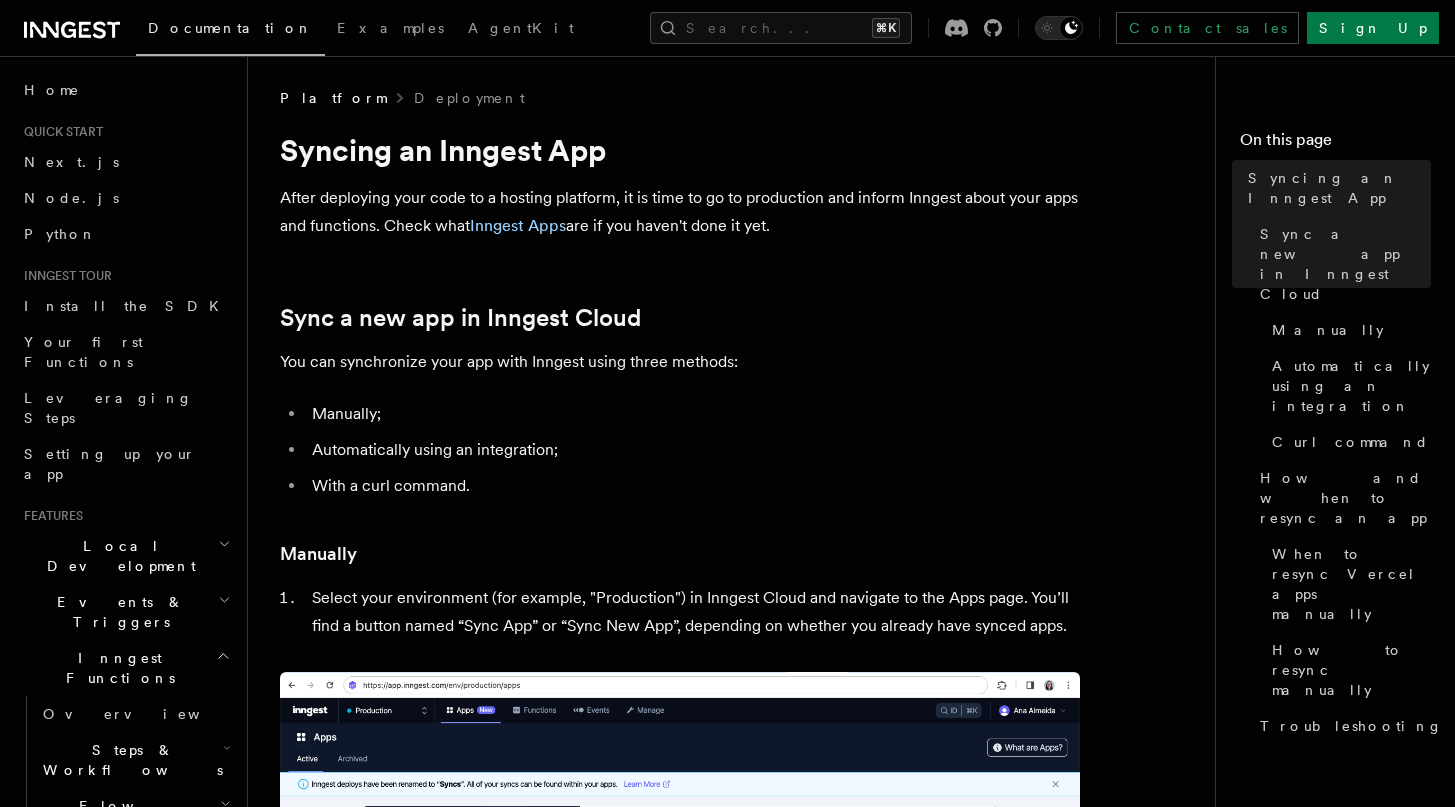 scroll, scrollTop: 0, scrollLeft: 0, axis: both 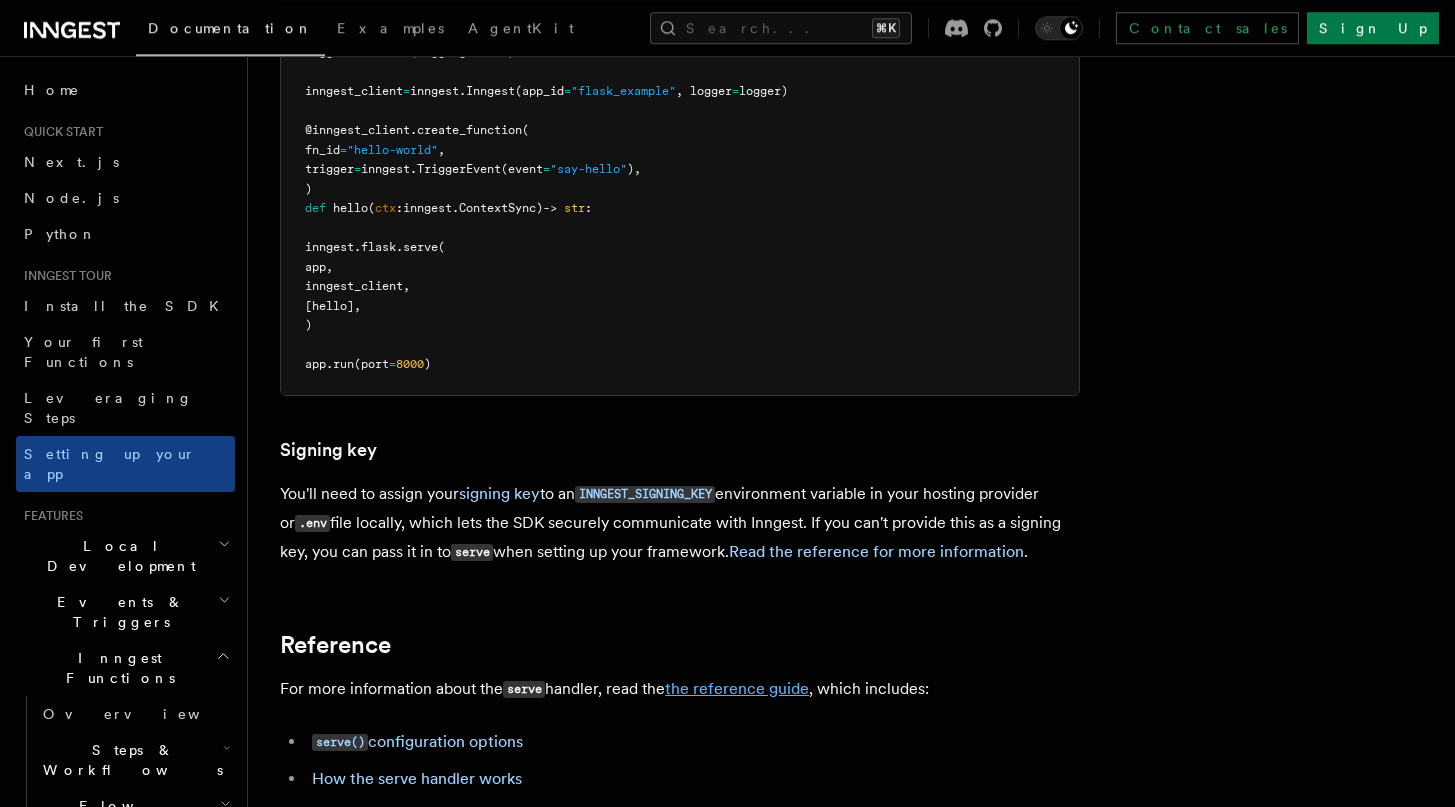 click on "the reference guide" at bounding box center [737, 688] 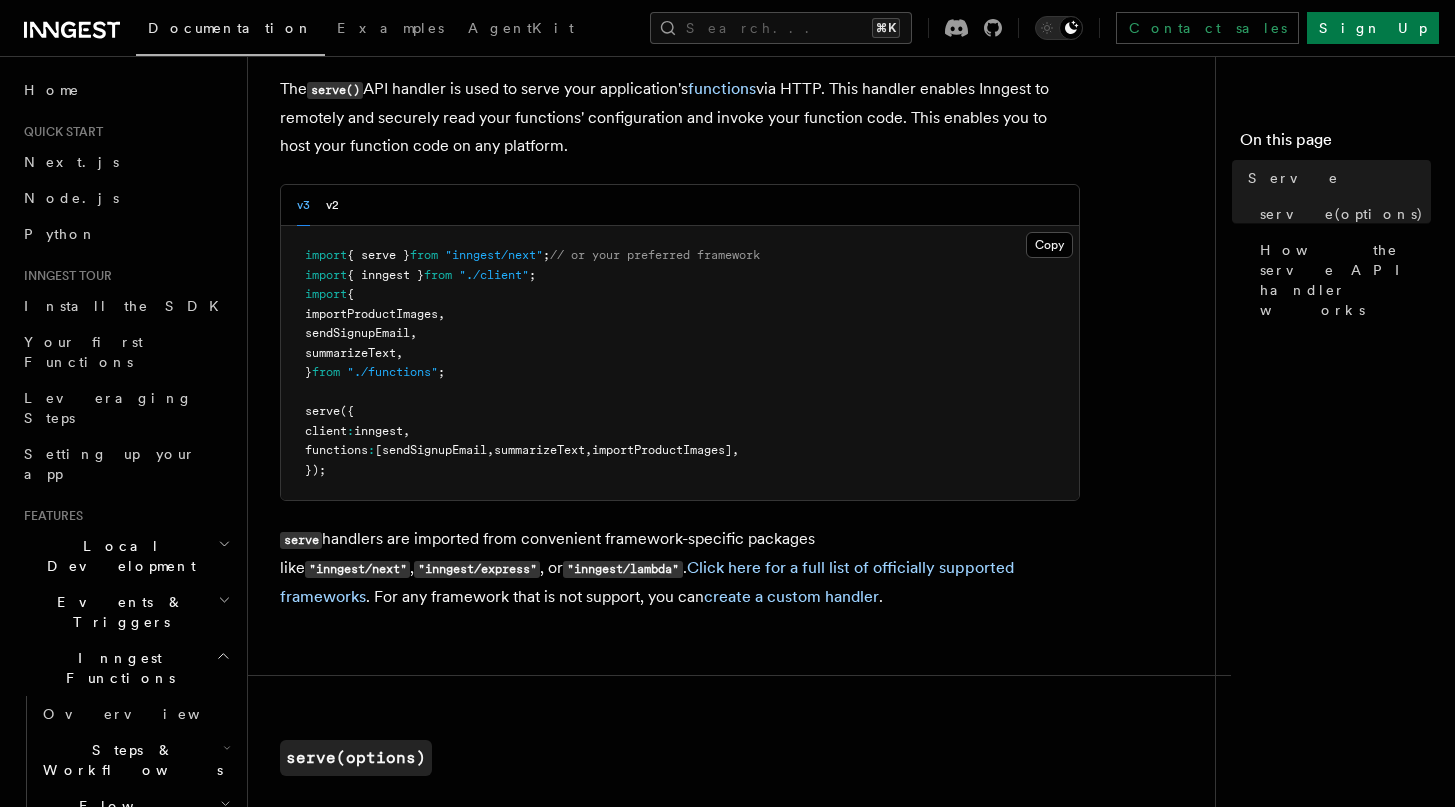 scroll, scrollTop: 139, scrollLeft: 0, axis: vertical 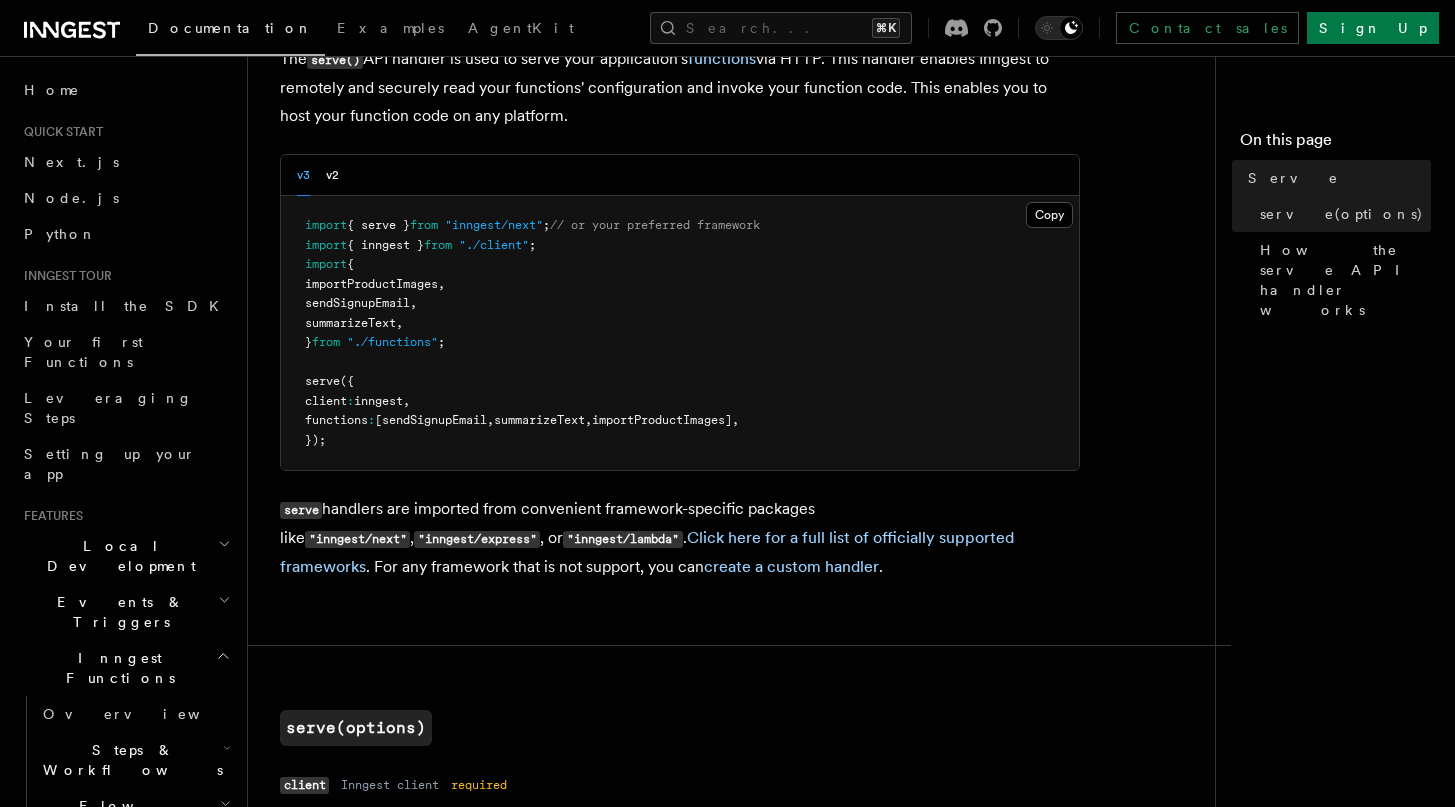 click on "Local Development" at bounding box center (125, 556) 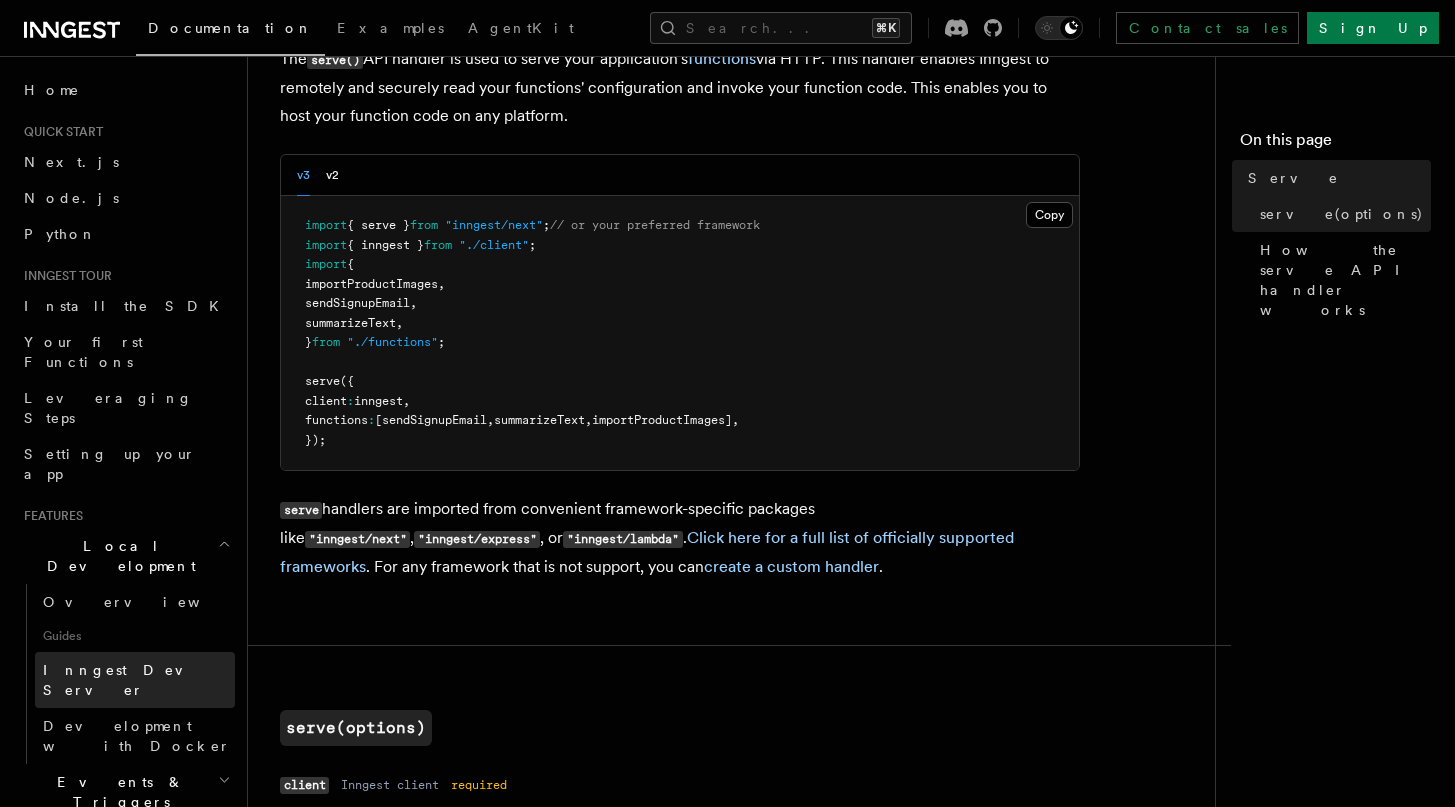 click on "Inngest Dev Server" at bounding box center (128, 680) 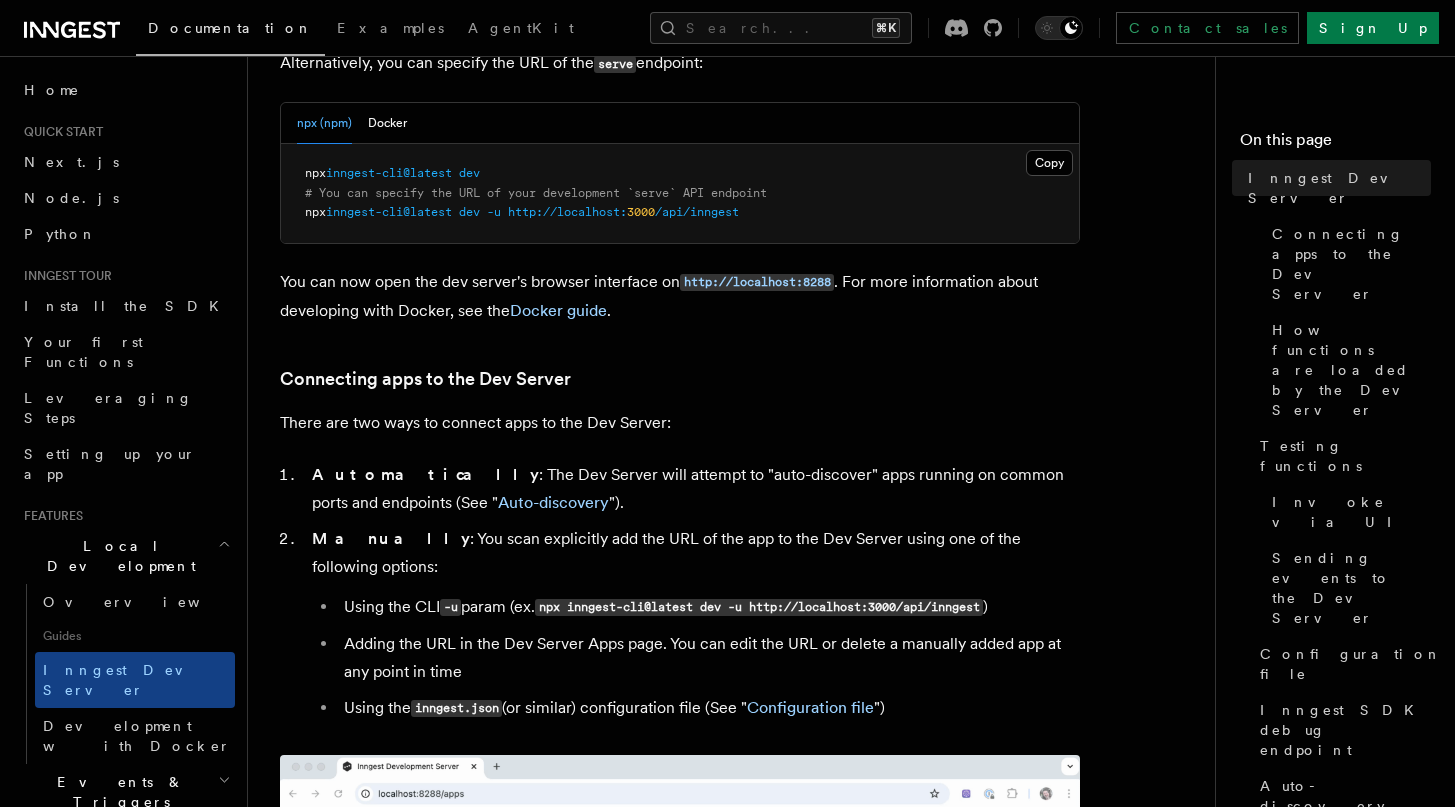 scroll, scrollTop: 433, scrollLeft: 0, axis: vertical 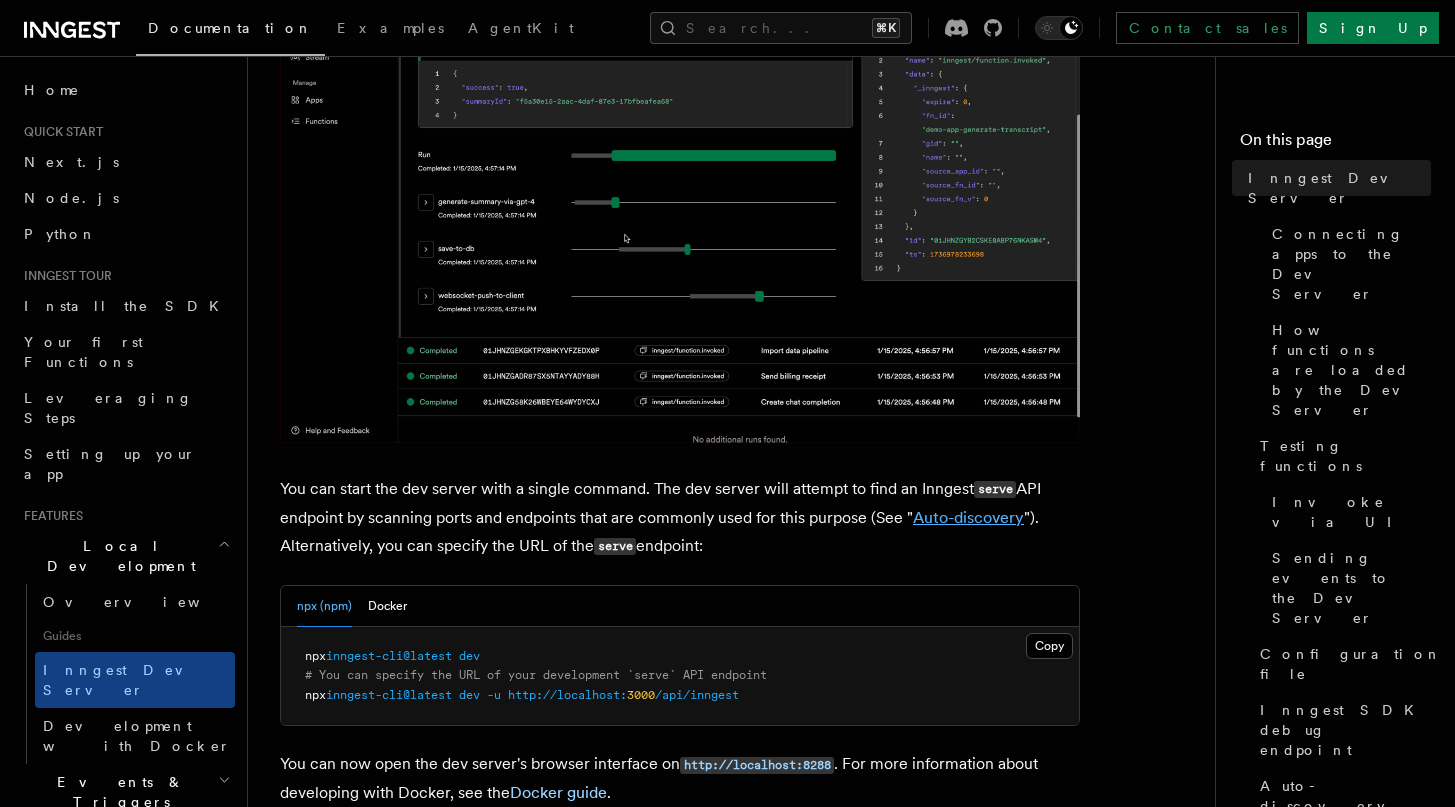 click on "Auto-discovery" at bounding box center [968, 517] 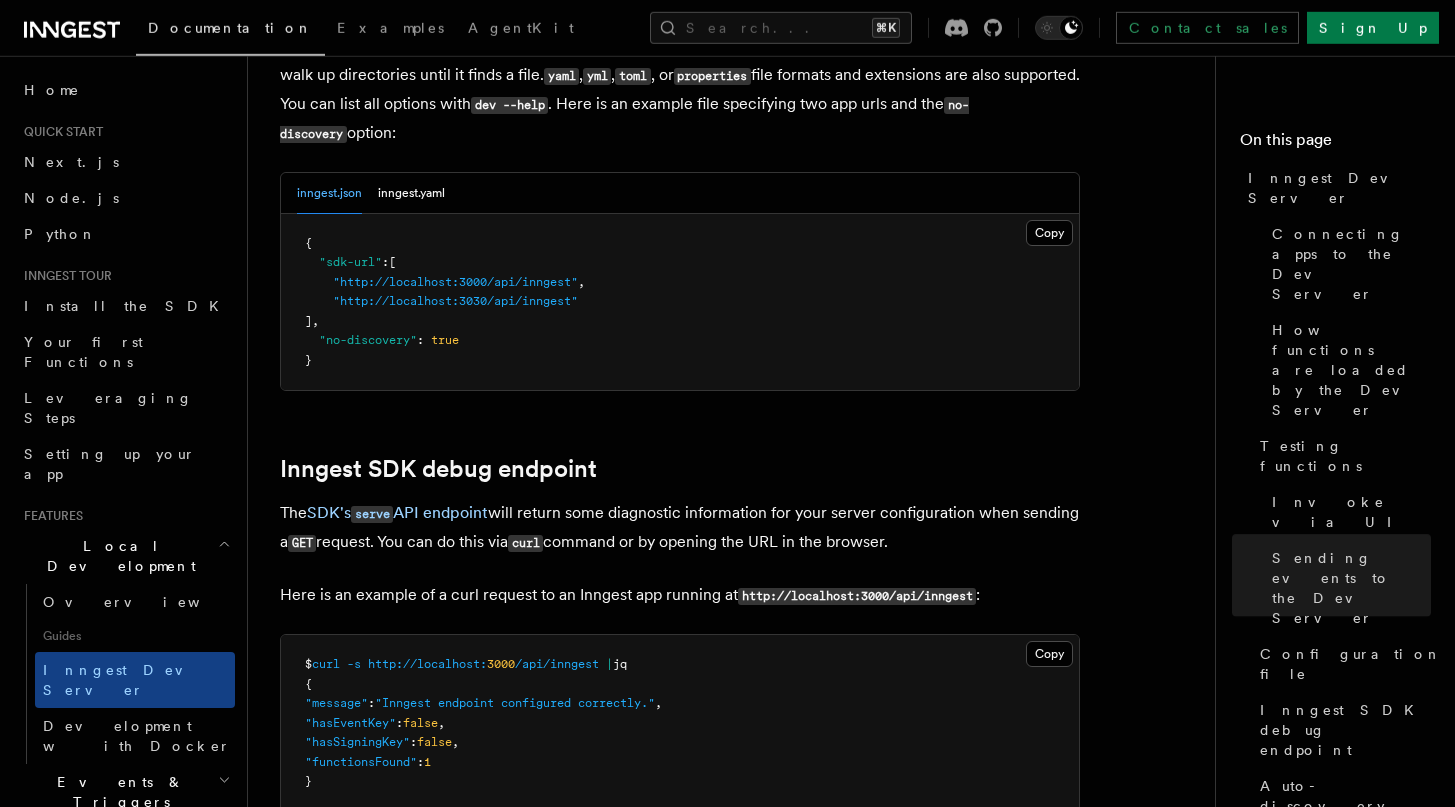 scroll, scrollTop: 5390, scrollLeft: 0, axis: vertical 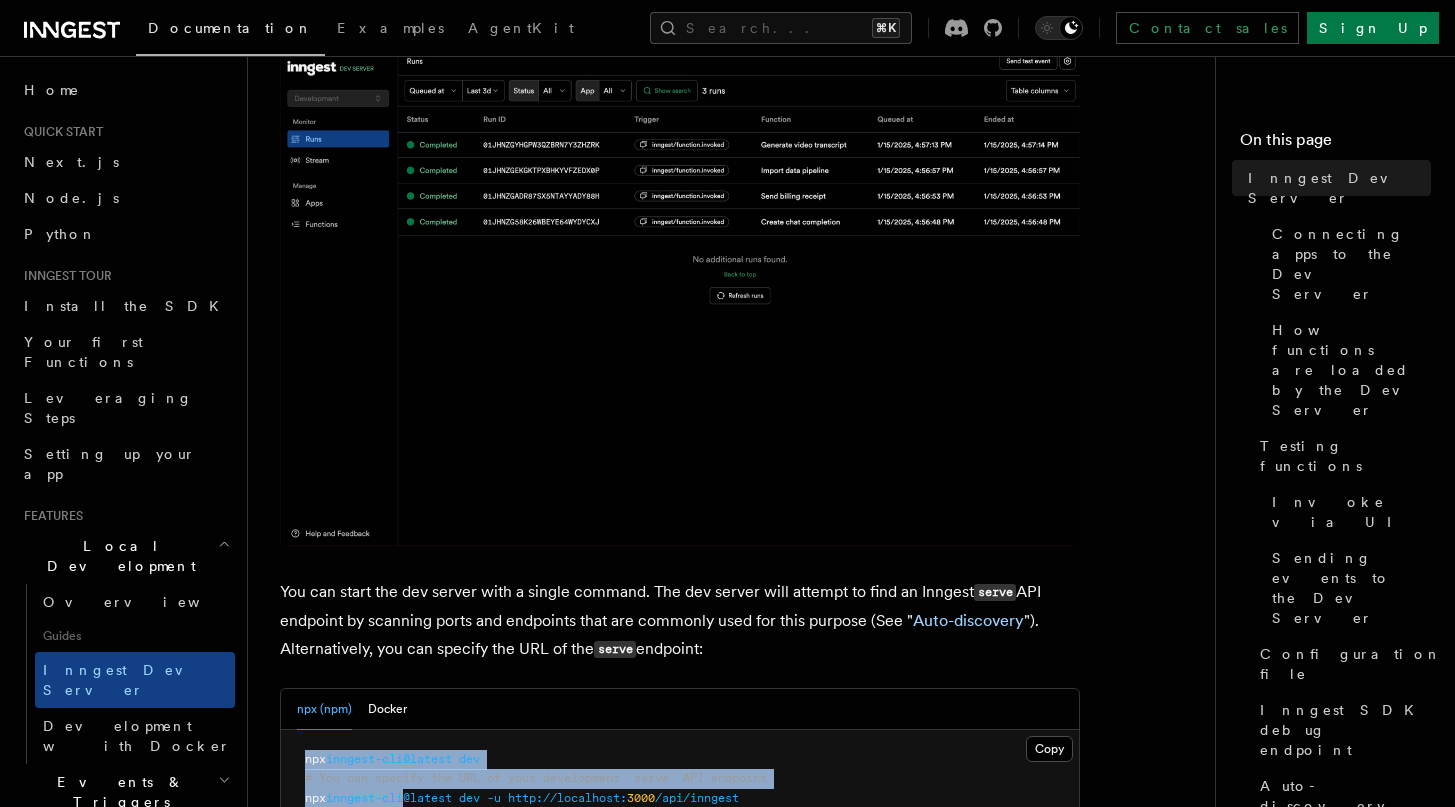drag, startPoint x: 280, startPoint y: 150, endPoint x: 412, endPoint y: 807, distance: 670.1291 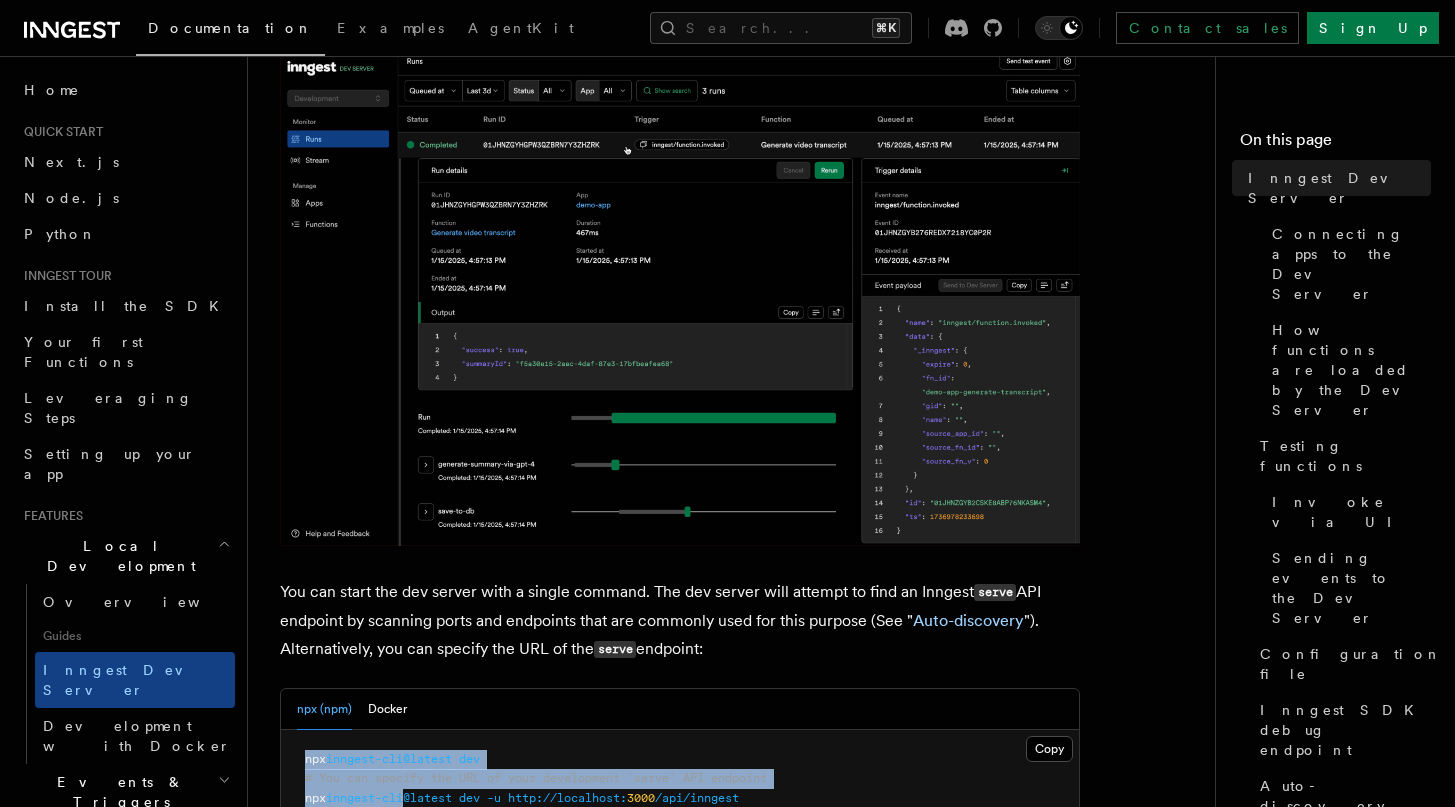 click on "Documentation Examples AgentKit Search... ⌘K   Contact sales Sign Up Search... Documentation Examples AgentKit   Home   Quick start Next.js Node.js Python Inngest tour Install the SDK Your first Functions Leveraging Steps Setting up your app Features Local Development Overview Guides Inngest Dev Server Development with Docker Events & Triggers Inngest Functions Overview Steps & Workflows Flow Control new Errors & Retries Cancellation Versioning Logging Realtime new Middleware Platform Deployment Manage Monitor Security Limitations AI AgentKit References TypeScript SDK Python SDK Go SDK REST API System events Workflow Kit FAQ Release Phases Glossary Contact sales Sign Up On this page Inngest Dev Server Connecting apps to the Dev Server How functions are loaded by the Dev Server Testing functions Invoke via UI Sending events to the Dev Server Configuration file Inngest SDK debug endpoint Auto-discovery Flags Features Local Development Inngest Dev Server
The Inngest dev server is an  open source" at bounding box center (727, 3495) 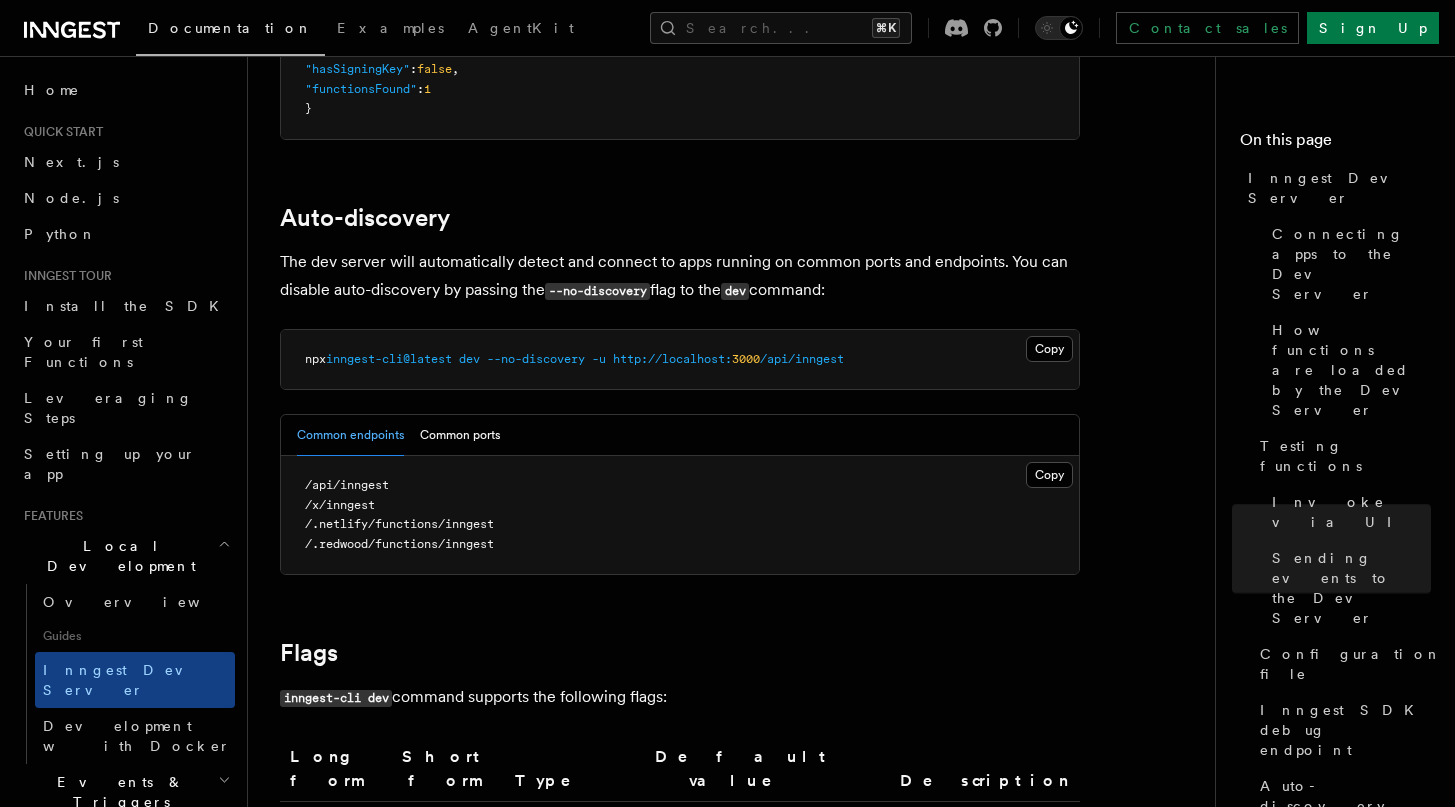 scroll, scrollTop: 6805, scrollLeft: 0, axis: vertical 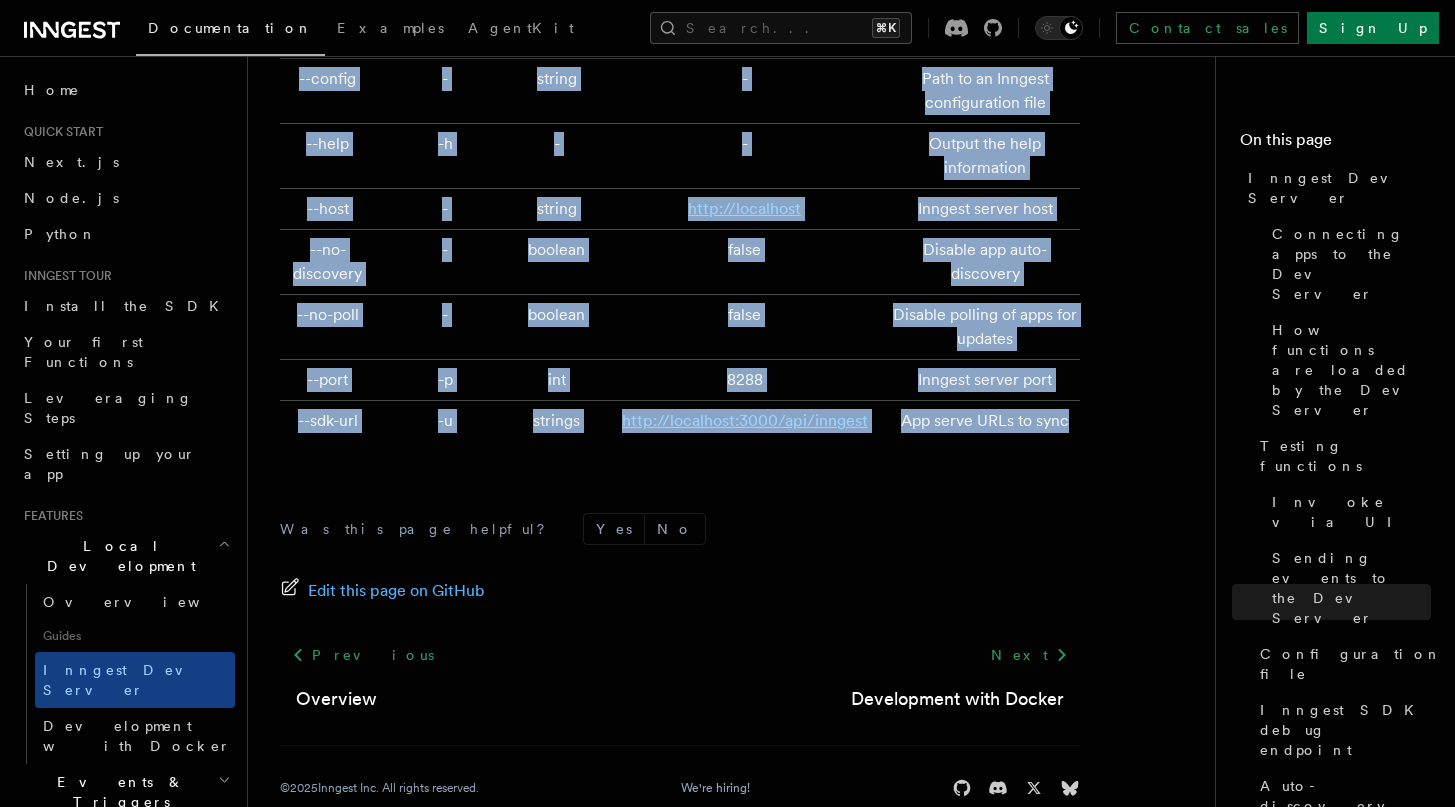 click on "App serve URLs to sync" at bounding box center (981, 421) 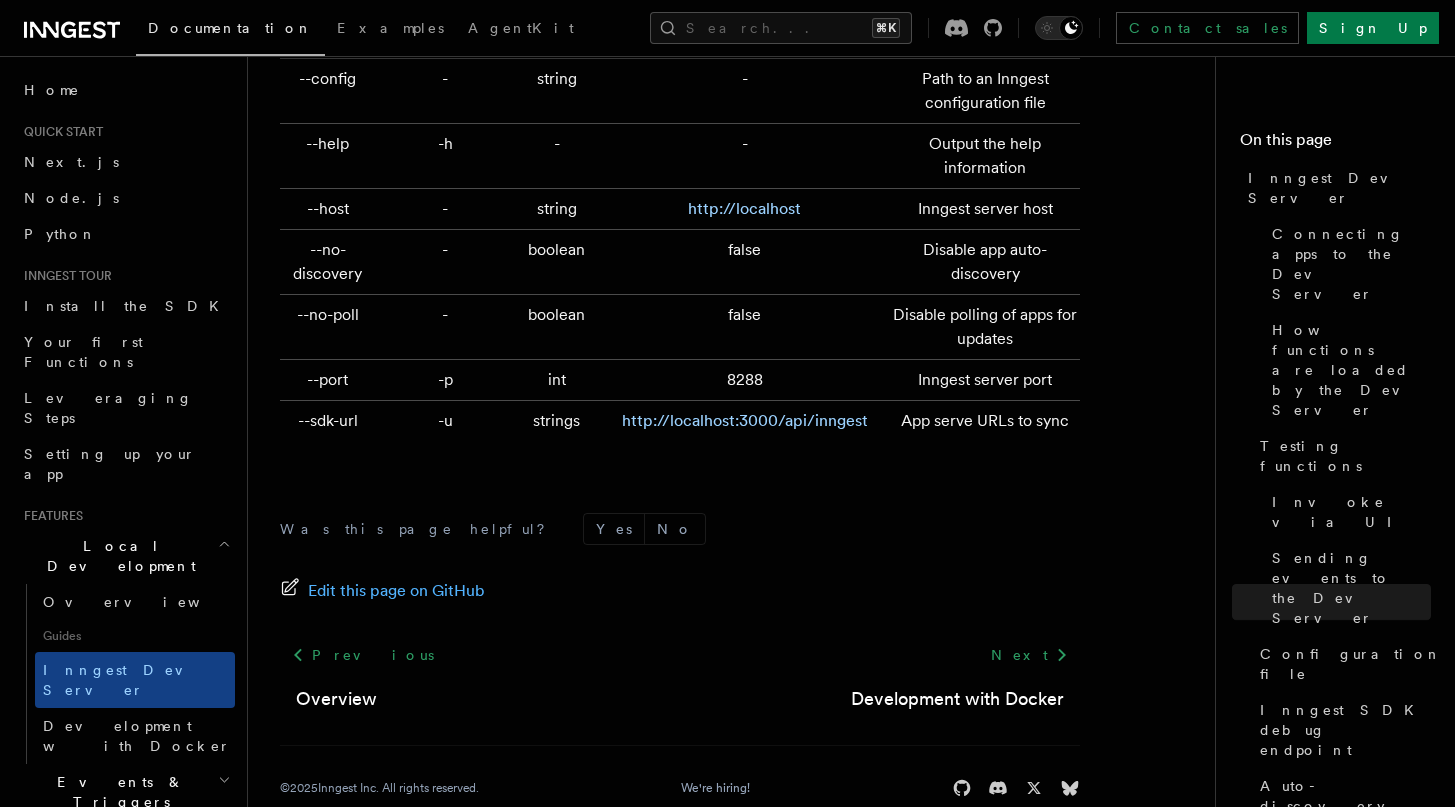 click on "Features Local Development Inngest Dev Server
The Inngest dev server is an  open source  environment that:
Runs a fast, in-memory version of Inngest on your machine
Provides a browser interface for sending events and viewing events and function runs
You can start the dev server with a single command. The dev server will attempt to find an Inngest  serve  API endpoint by scanning ports and endpoints that are commonly used for this purpose (See " Auto-discovery "). Alternatively, you can specify the URL of the  serve  endpoint:
npx (npm) Docker Copy Copied npx  inngest-cli@latest   dev
# You can specify the URL of your development `serve` API endpoint
npx  inngest-cli@latest   dev   -u   http://localhost: 3000 /api/inngest
You can now open the dev server's browser interface on  http://localhost:8288 . For more information about developing with Docker, see the  Docker guide .
Connecting apps to the Dev Server
There are two ways to connect apps to the Dev Server:
Automatically ")." at bounding box center (739, -2936) 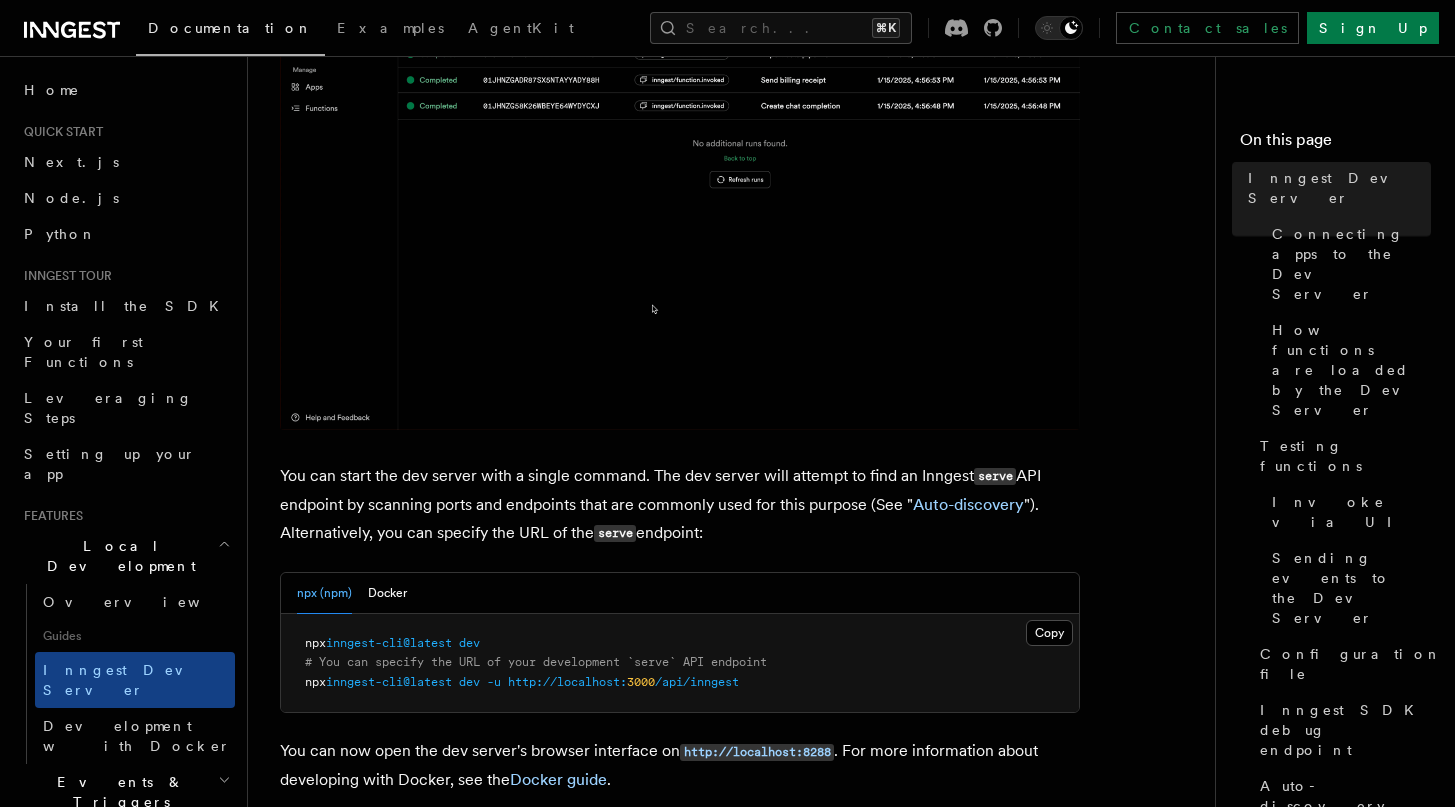 scroll, scrollTop: 0, scrollLeft: 0, axis: both 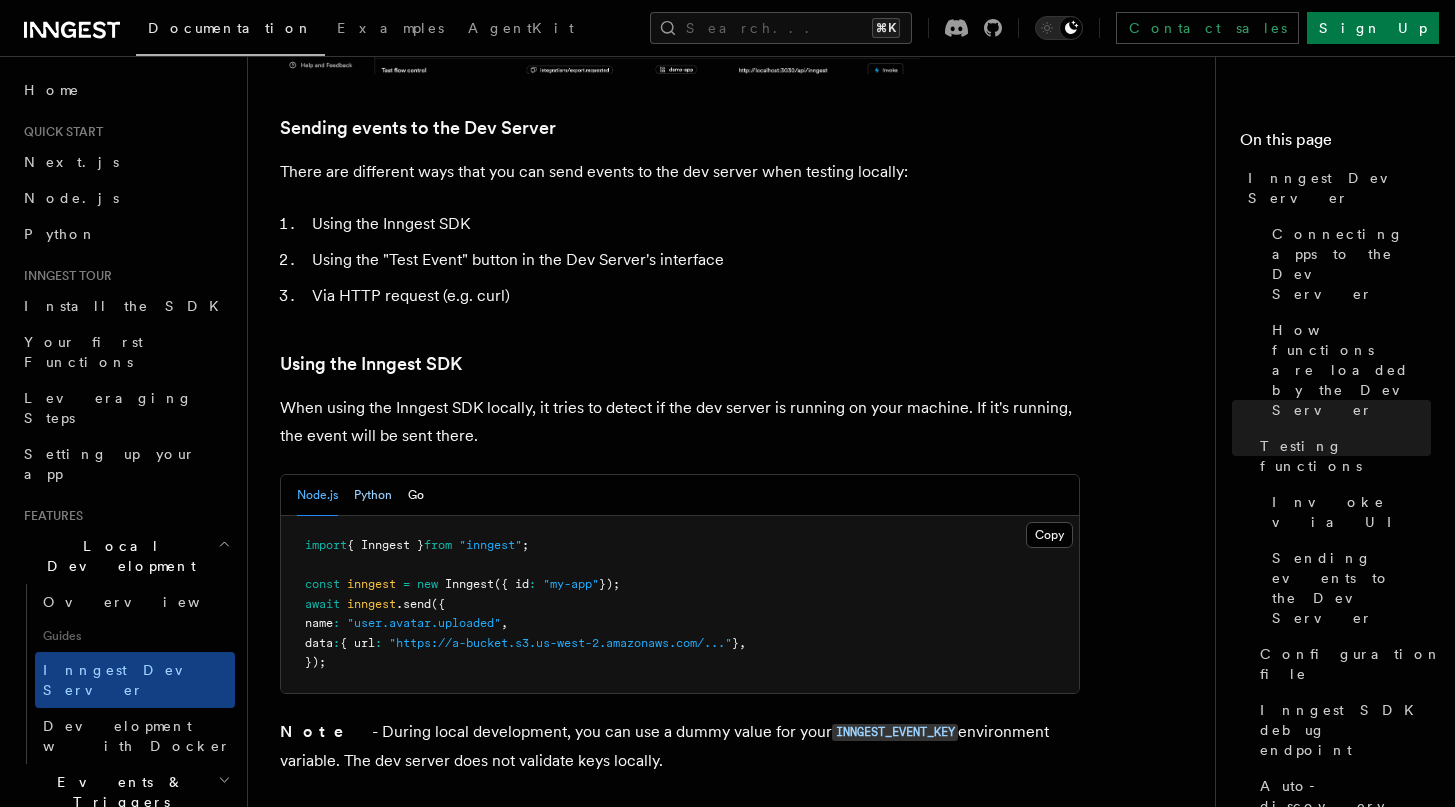 click on "Python" at bounding box center (373, 495) 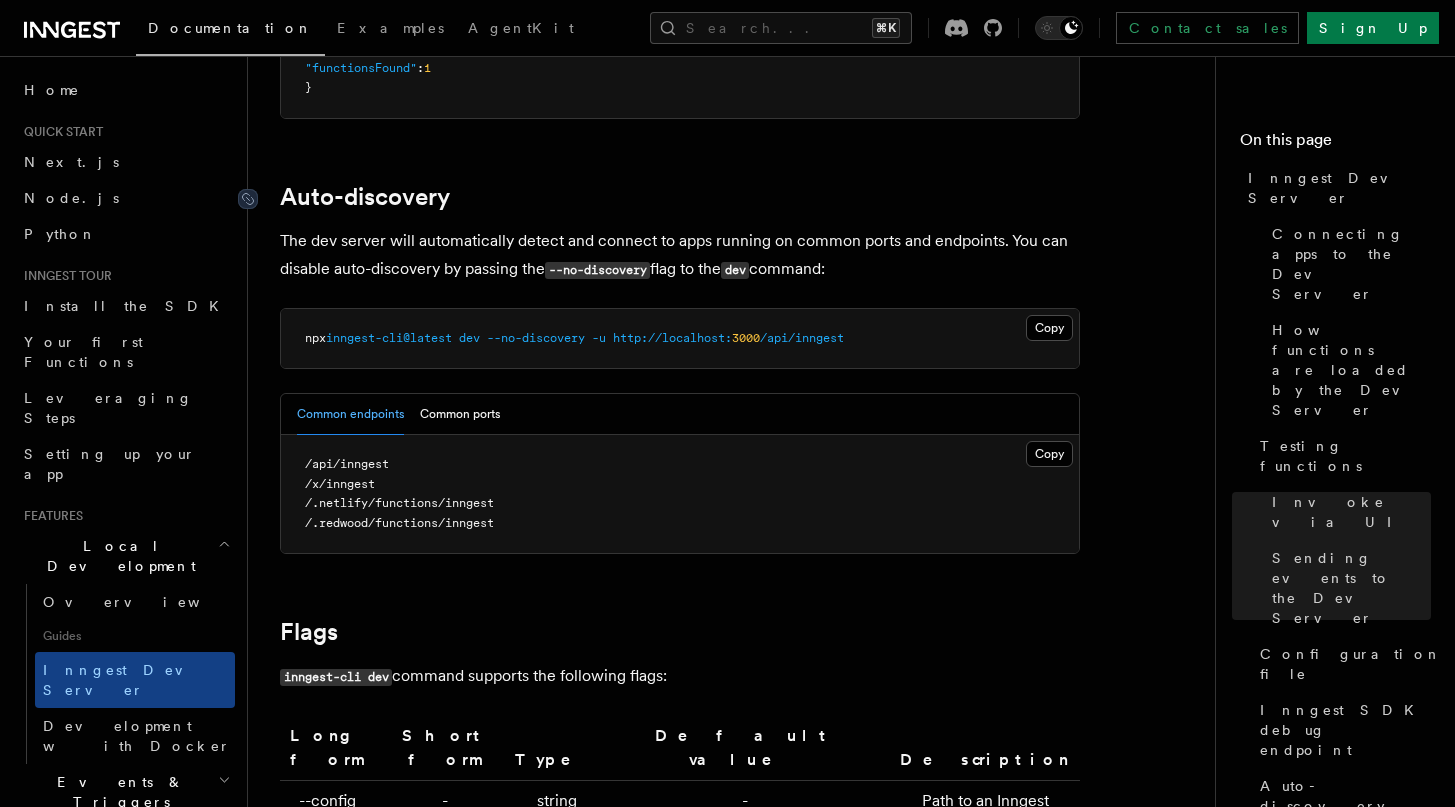 scroll, scrollTop: 6106, scrollLeft: 0, axis: vertical 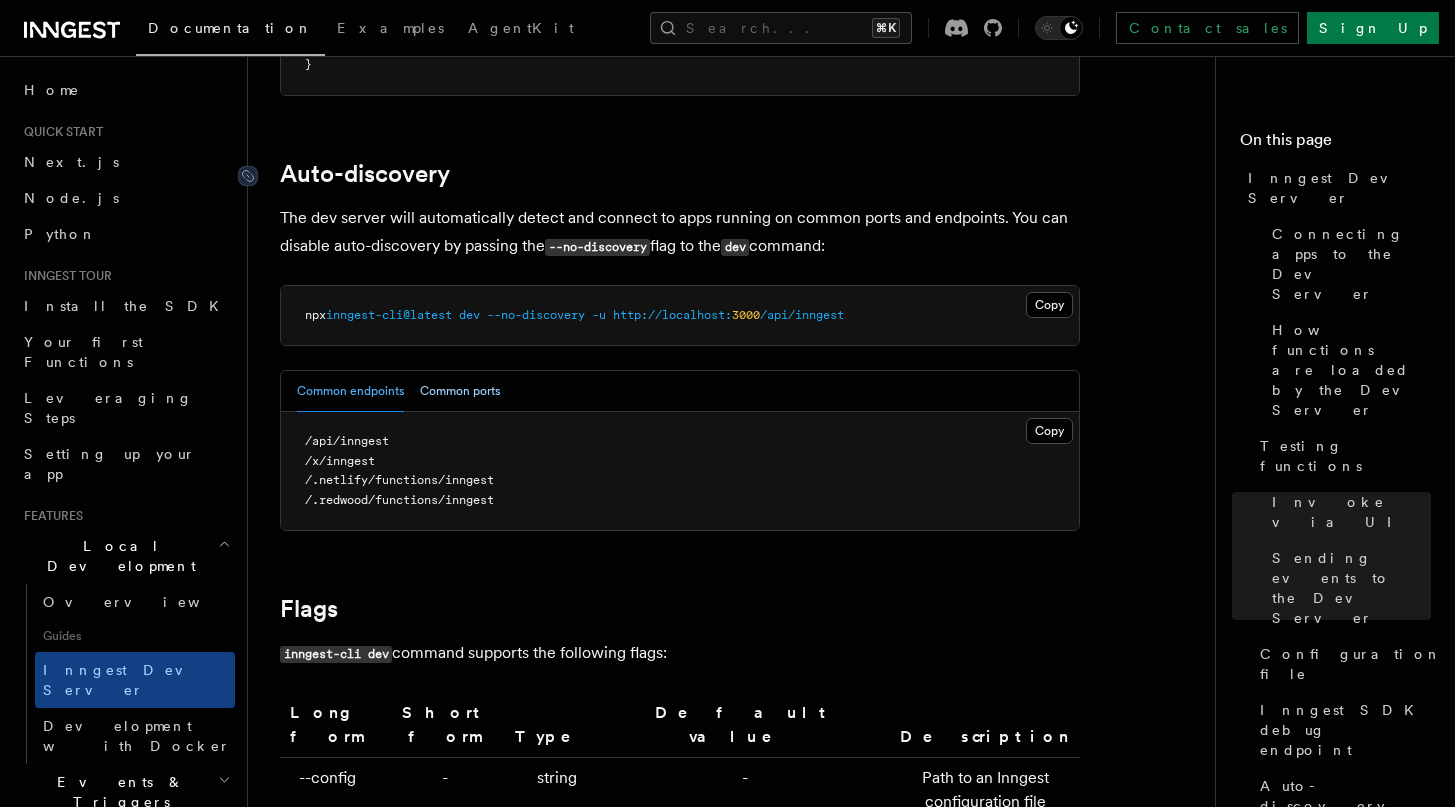 click on "Common ports" at bounding box center (460, 391) 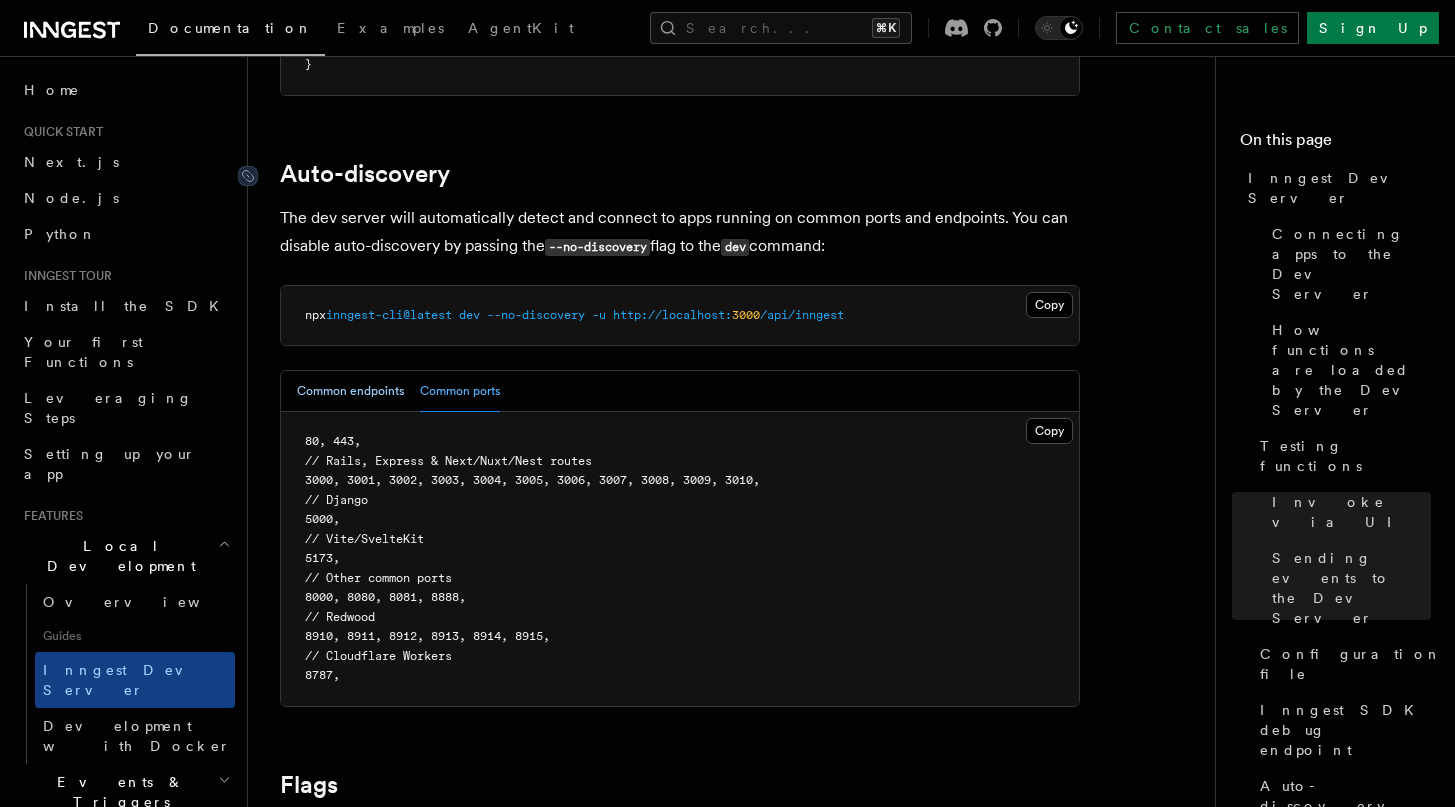 click on "Common endpoints" at bounding box center (350, 391) 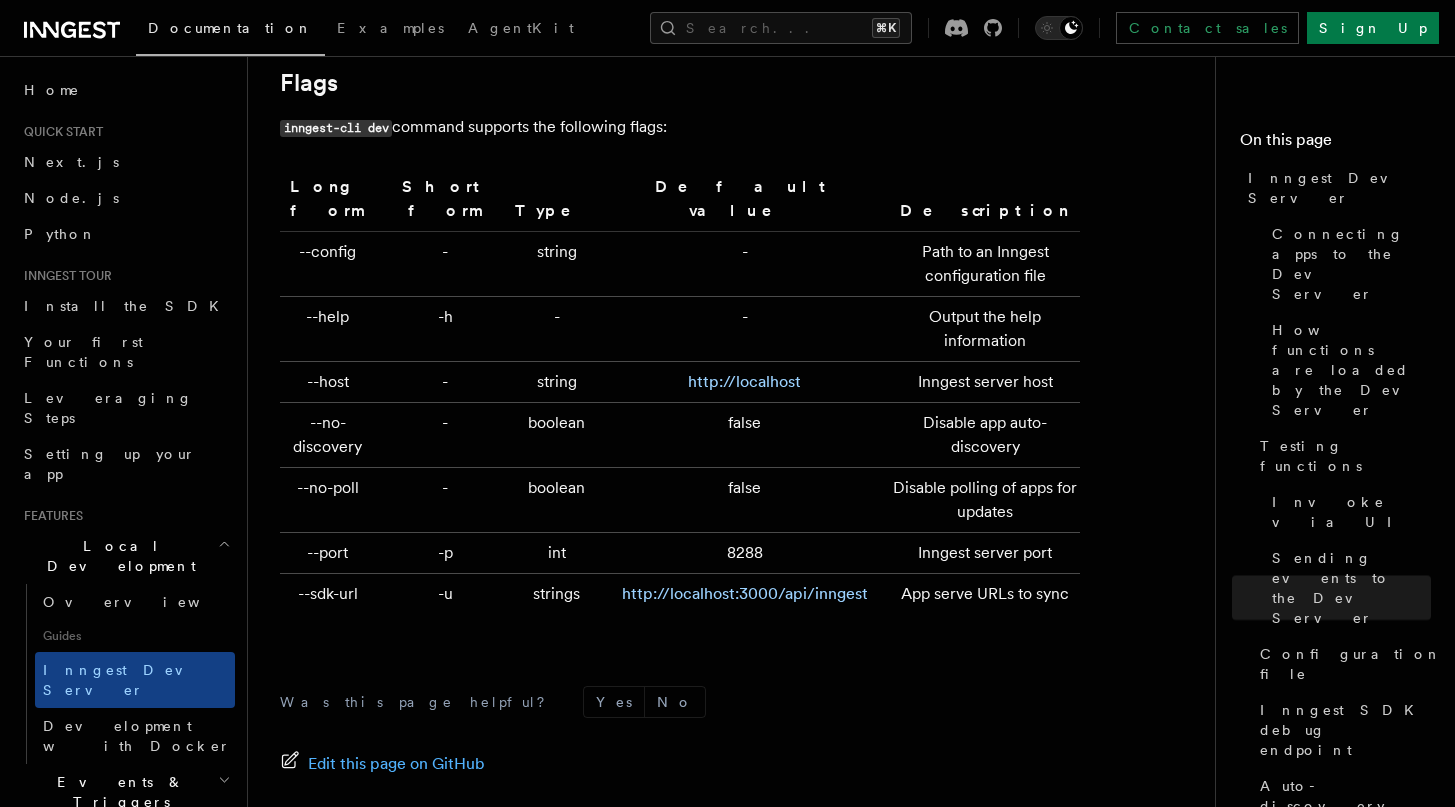 scroll, scrollTop: 6805, scrollLeft: 0, axis: vertical 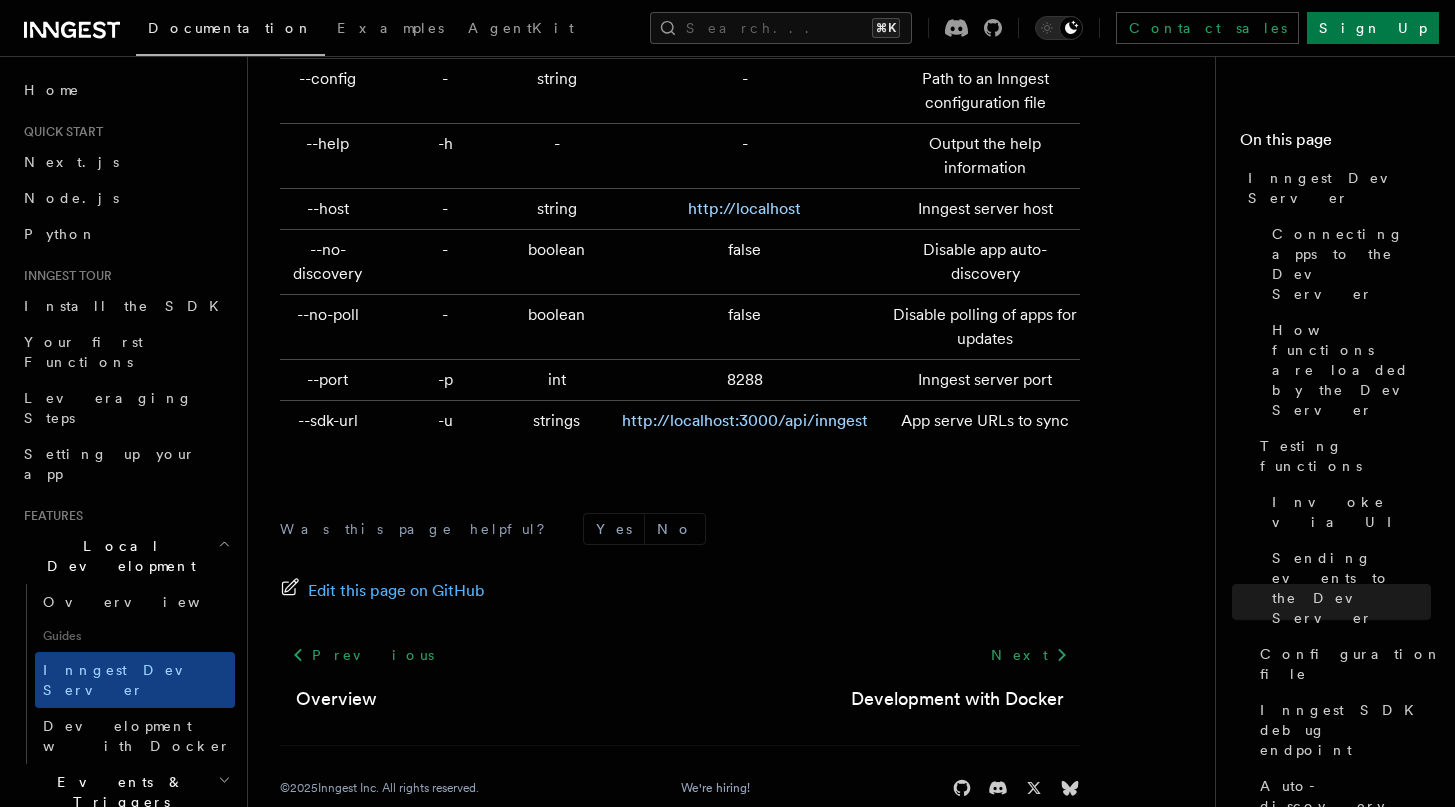 type 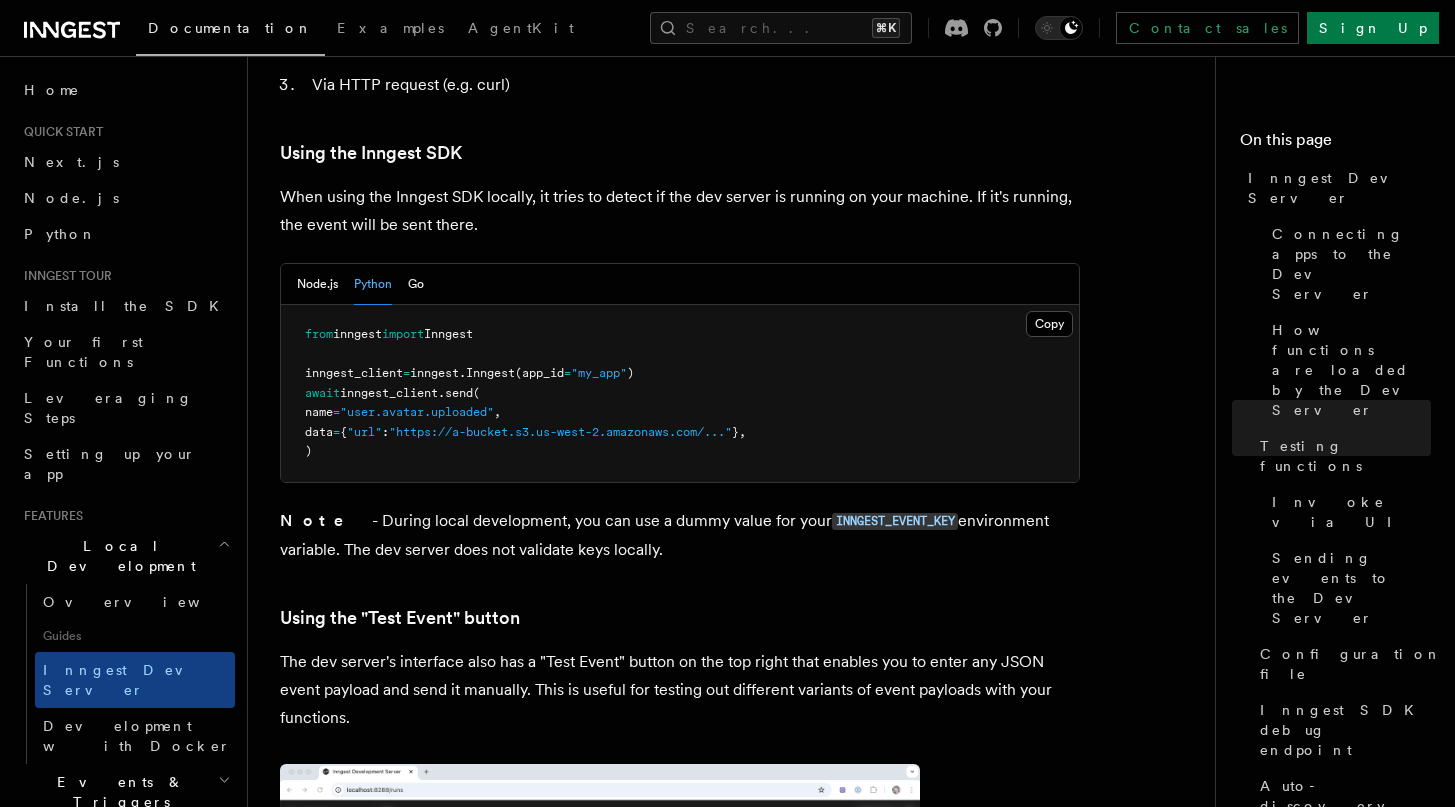 scroll, scrollTop: 3660, scrollLeft: 0, axis: vertical 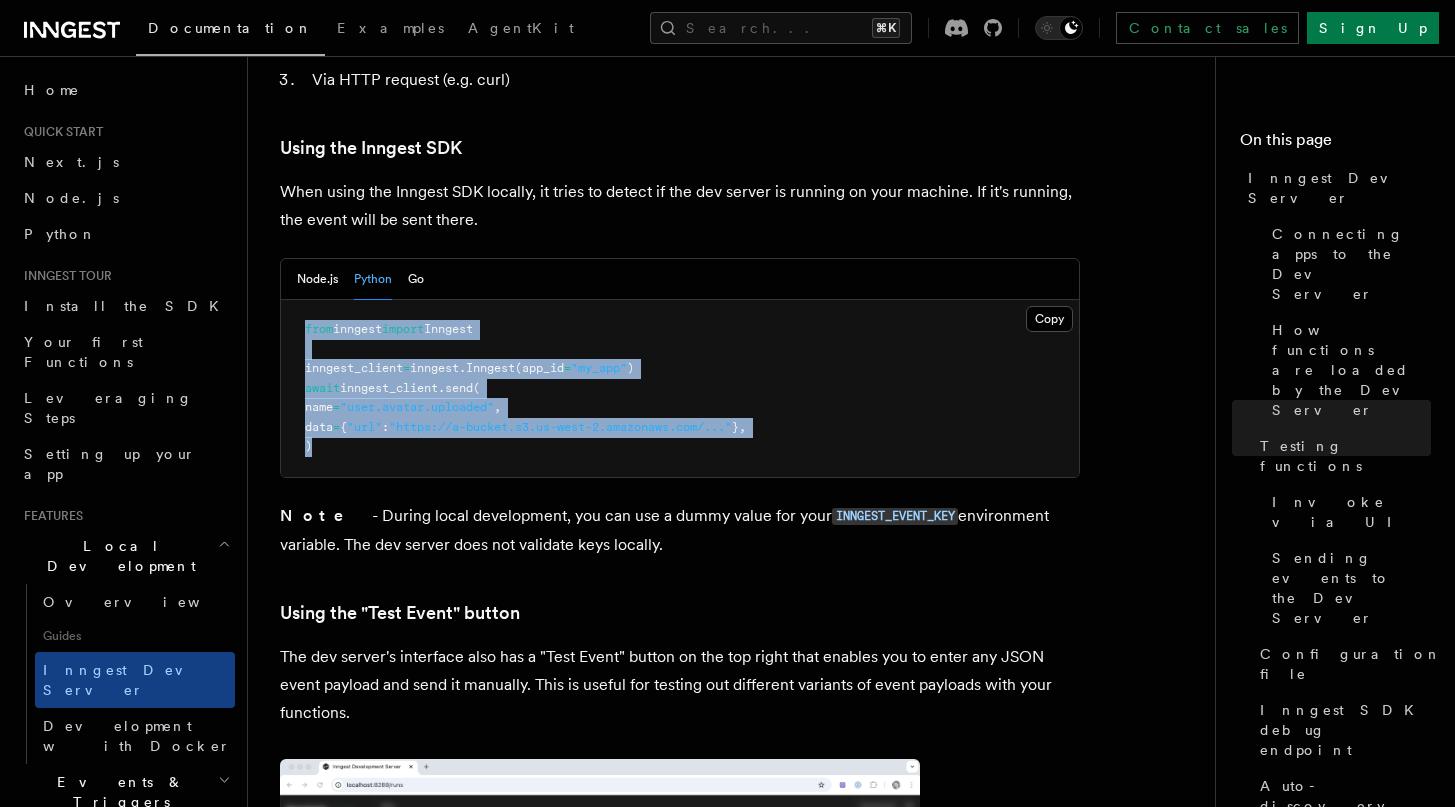 drag, startPoint x: 326, startPoint y: 400, endPoint x: 294, endPoint y: 266, distance: 137.76791 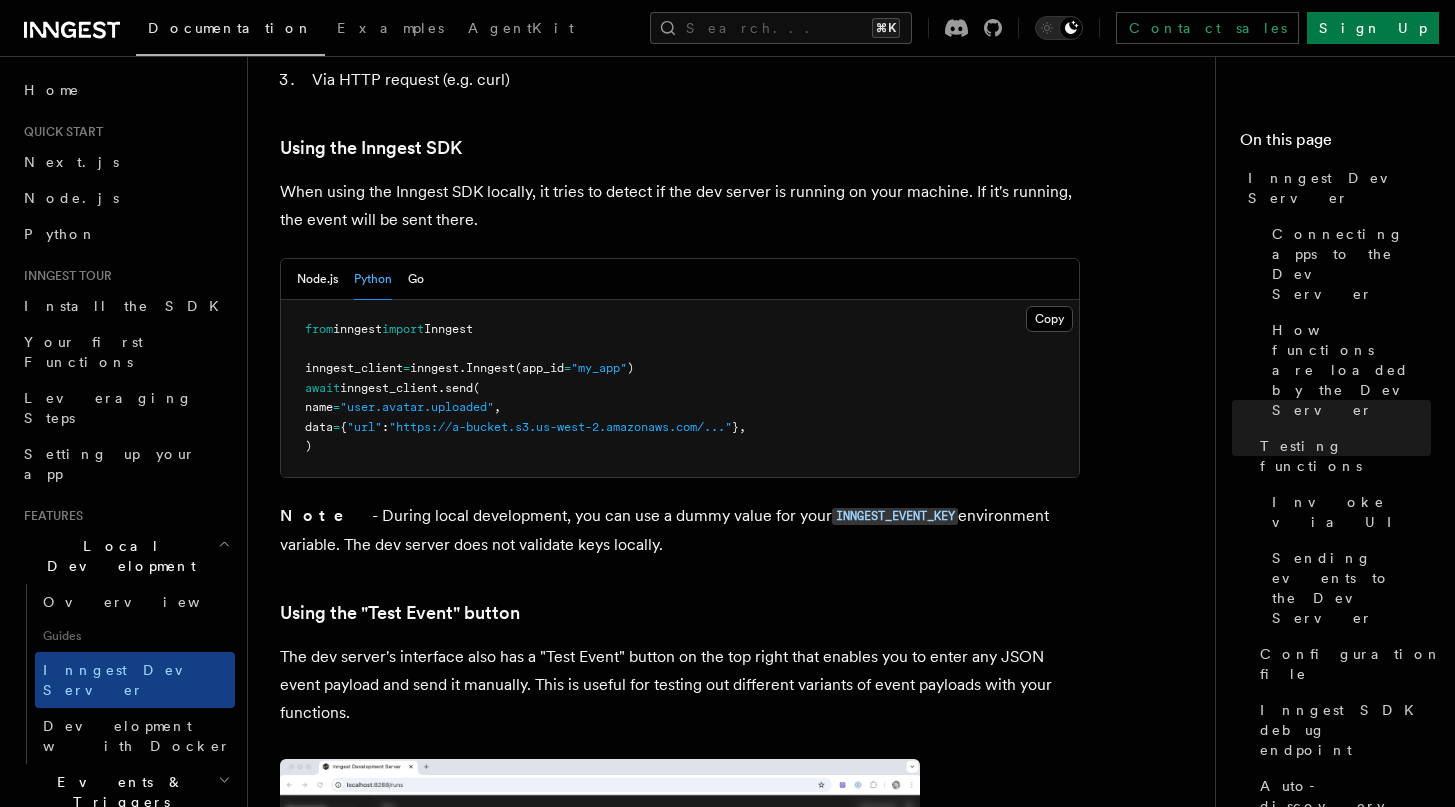 click on "from  inngest  import  Inngest
inngest_client  =  inngest . Inngest (app_id = "my_app" )
await  inngest_client . send (
name = "user.avatar.uploaded" ,
data = { "url" :  "https://a-bucket.s3.us-west-2.amazonaws.com/..." },
)" at bounding box center (680, 388) 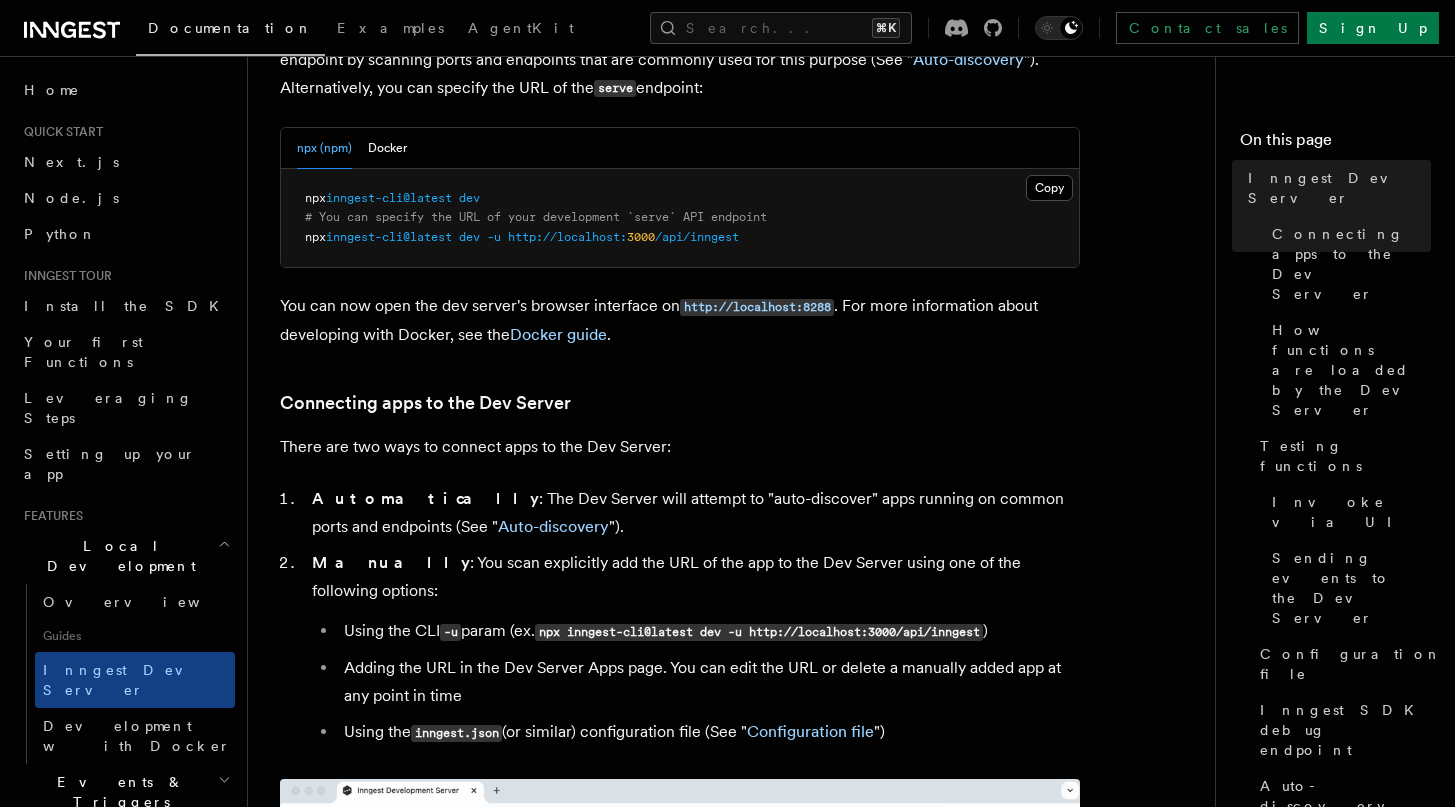 scroll, scrollTop: 928, scrollLeft: 0, axis: vertical 